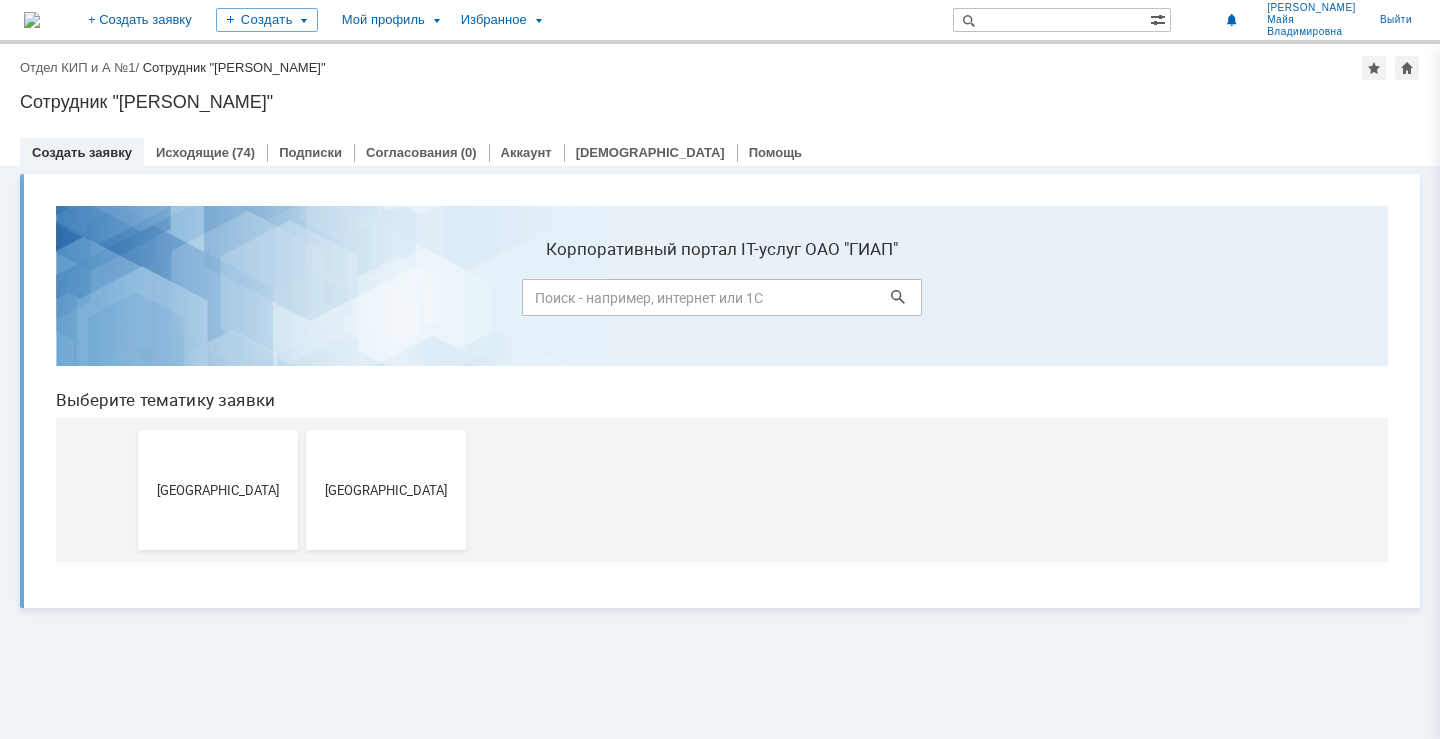 scroll, scrollTop: 0, scrollLeft: 0, axis: both 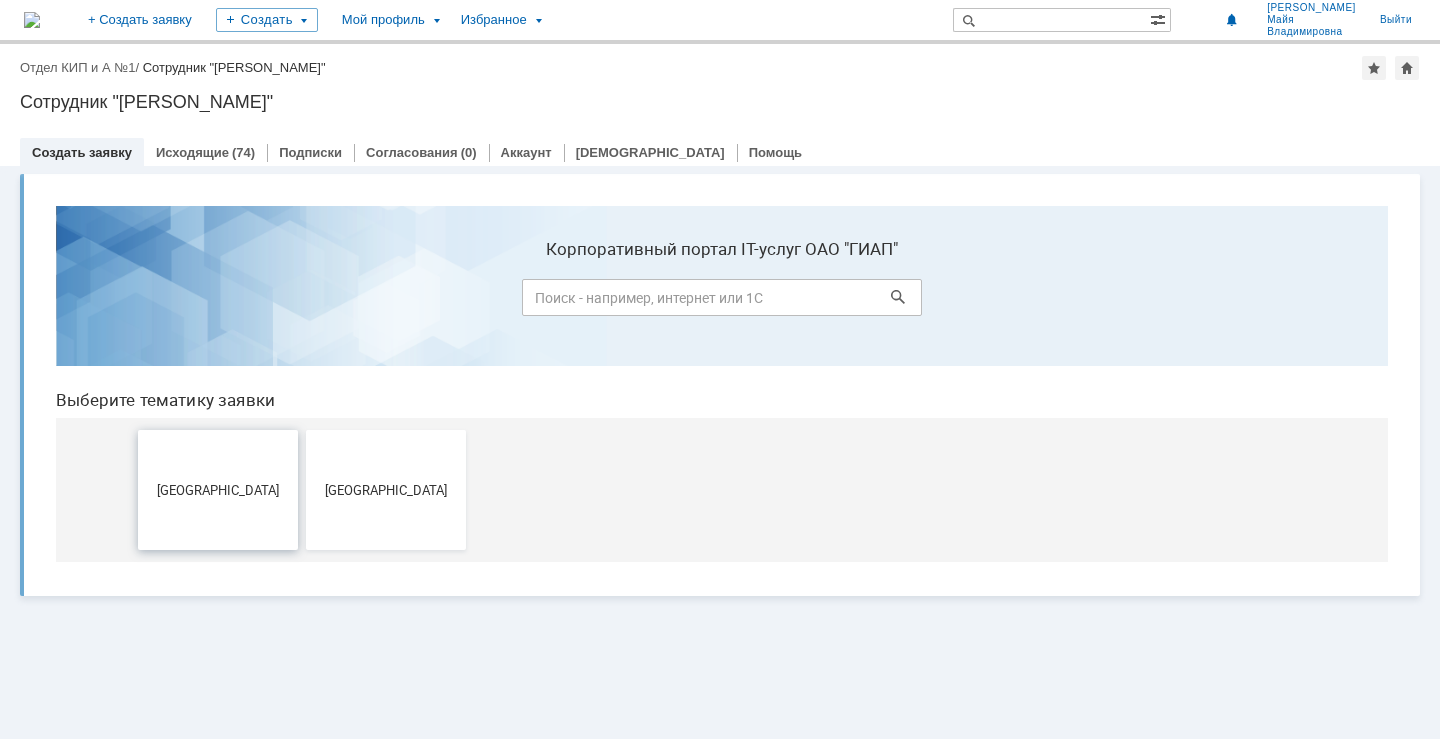 click on "[GEOGRAPHIC_DATA]" at bounding box center (218, 490) 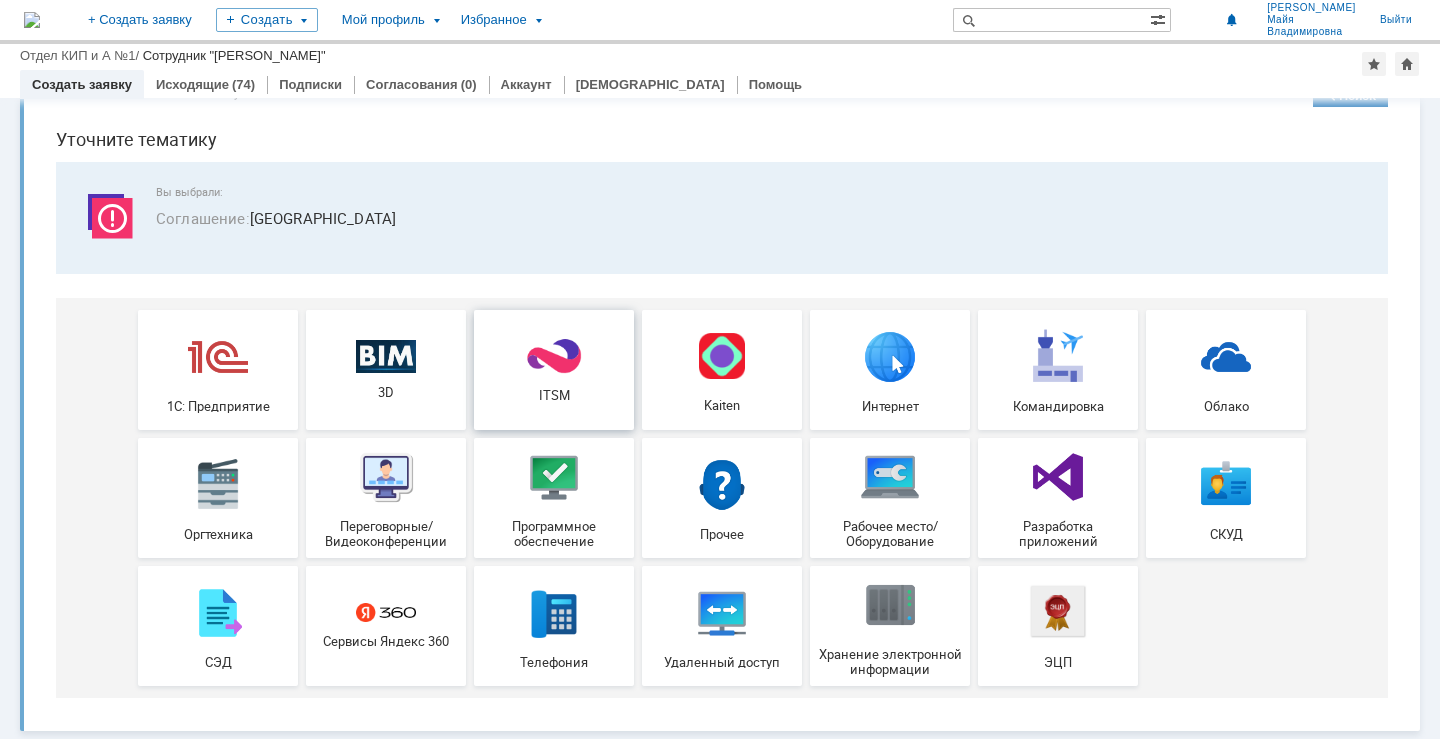 scroll, scrollTop: 55, scrollLeft: 0, axis: vertical 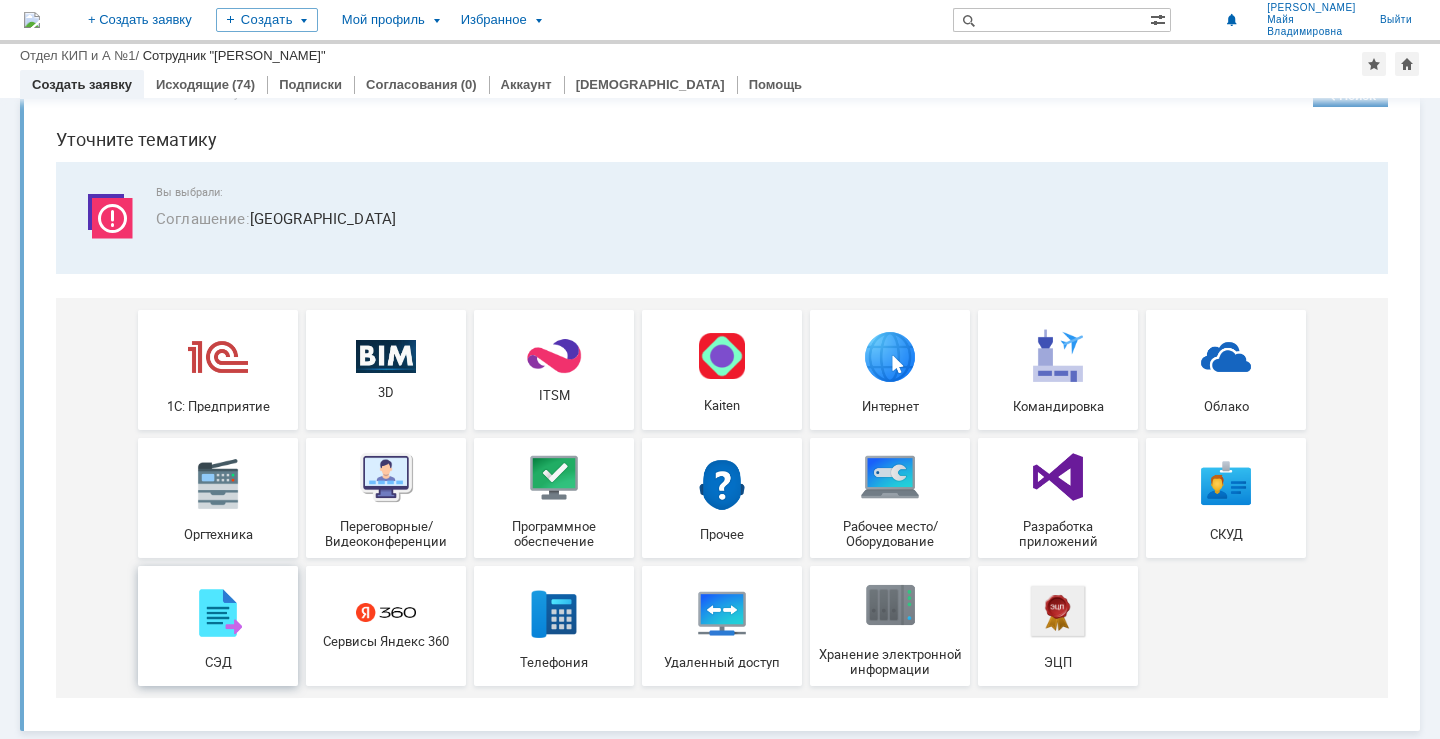click at bounding box center [218, 612] 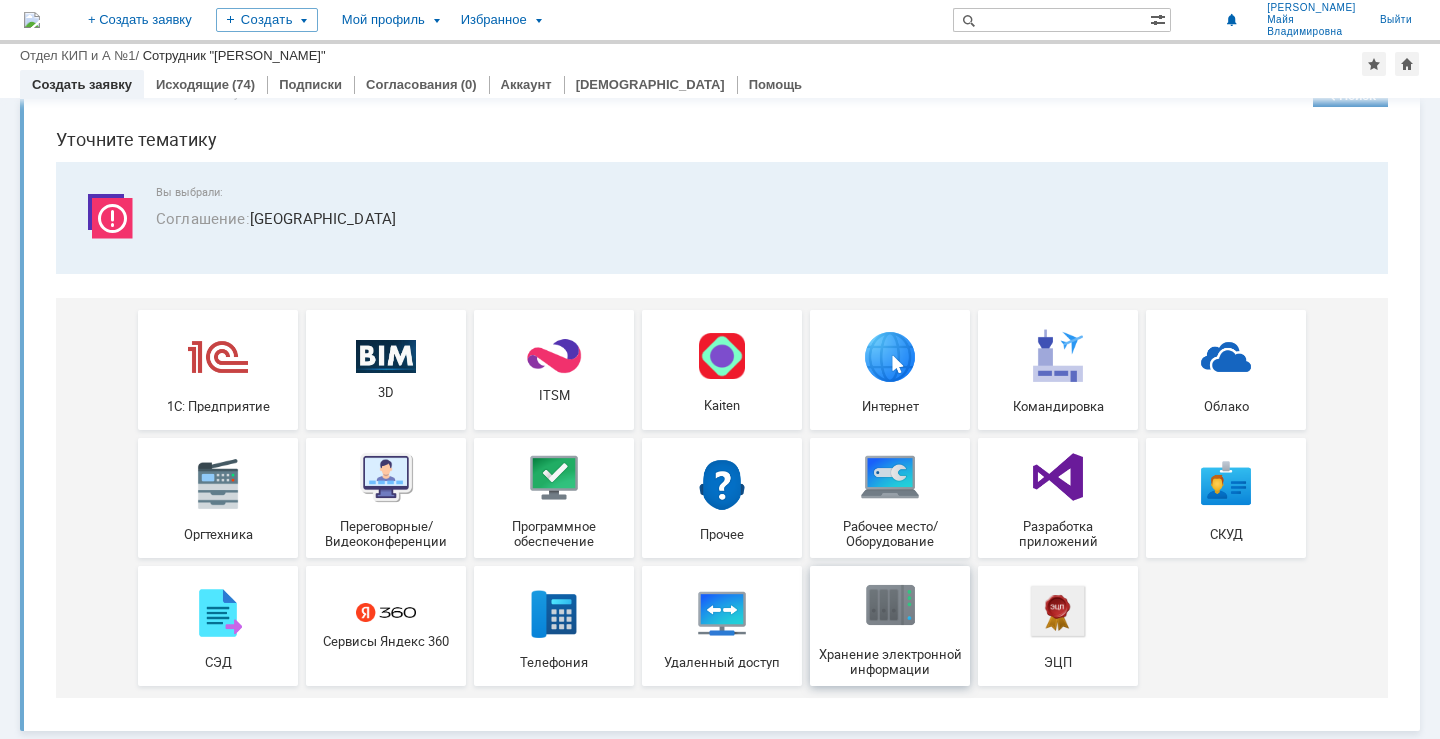 click at bounding box center (890, 605) 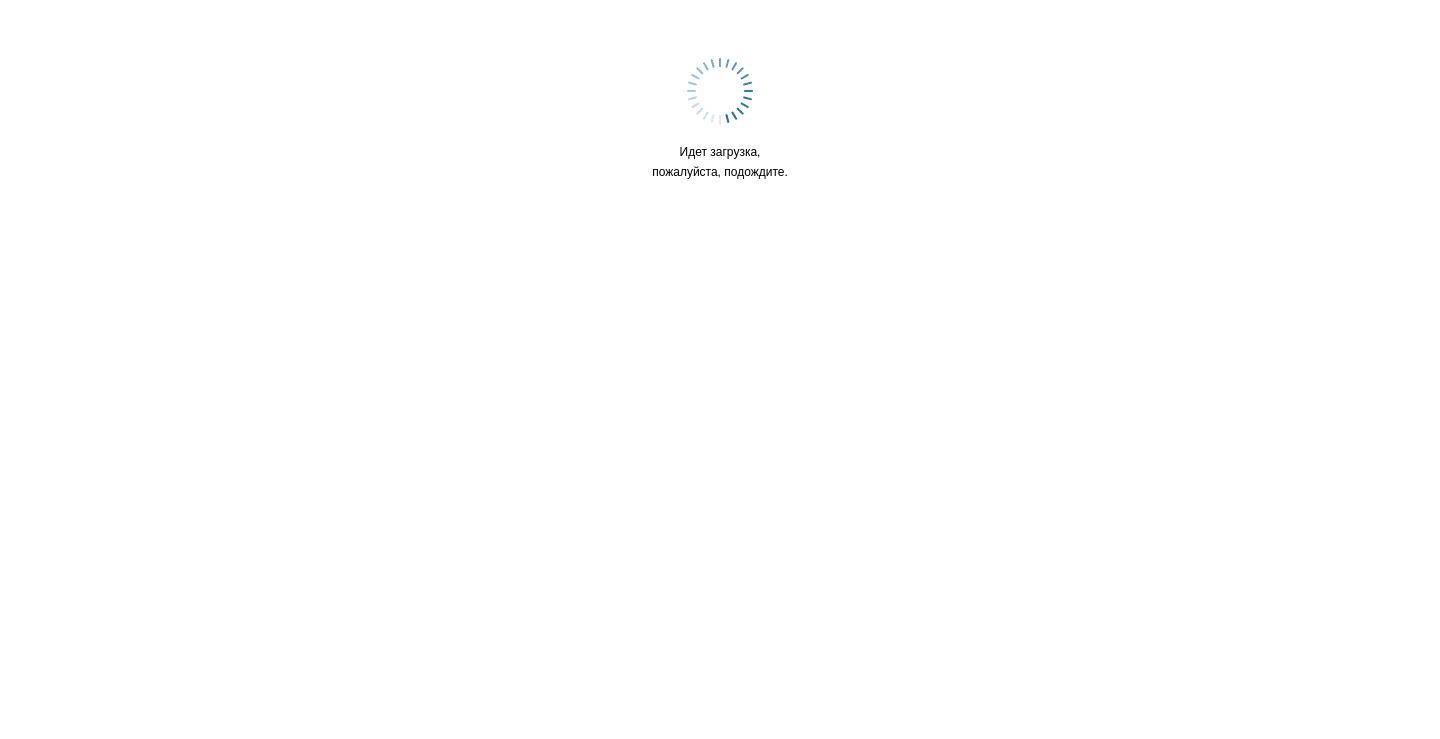 scroll, scrollTop: 0, scrollLeft: 0, axis: both 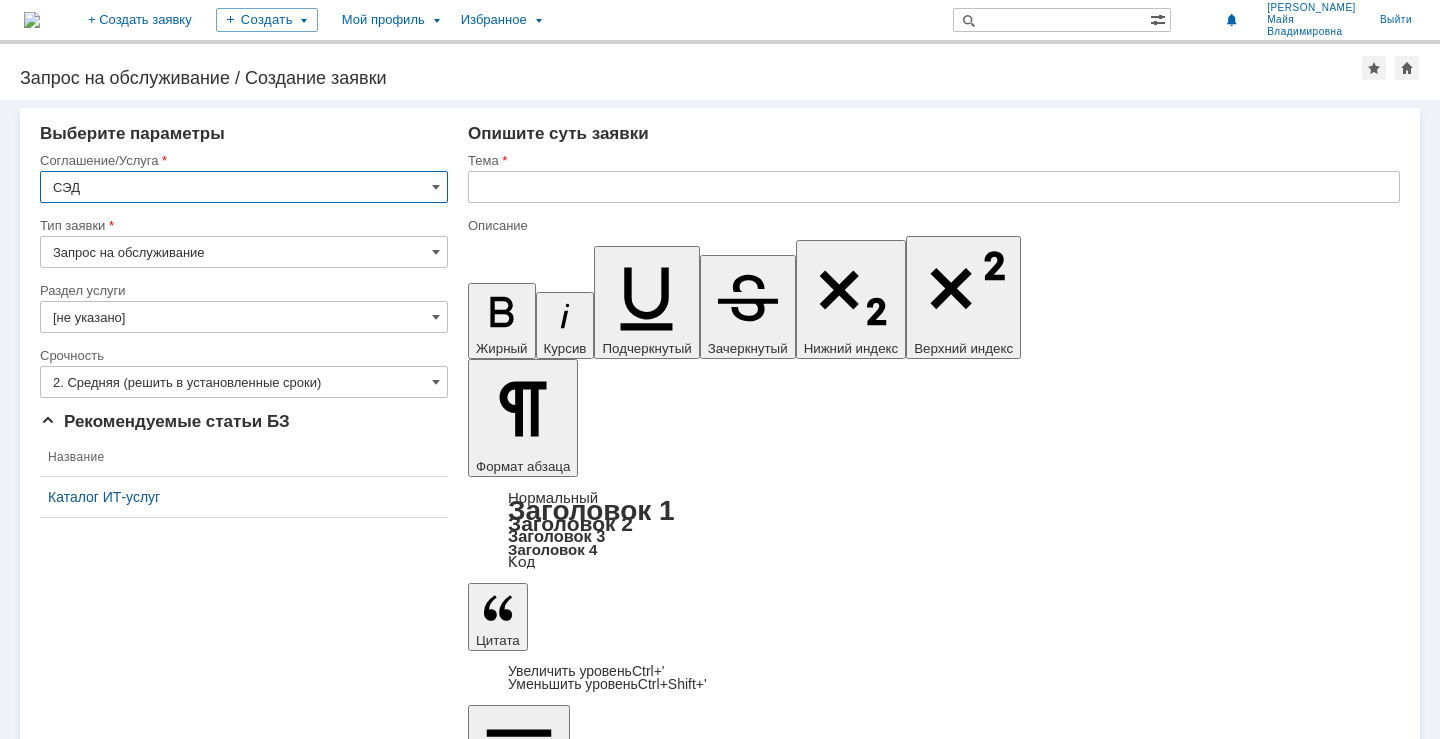 click on "Запрос на обслуживание" at bounding box center [244, 252] 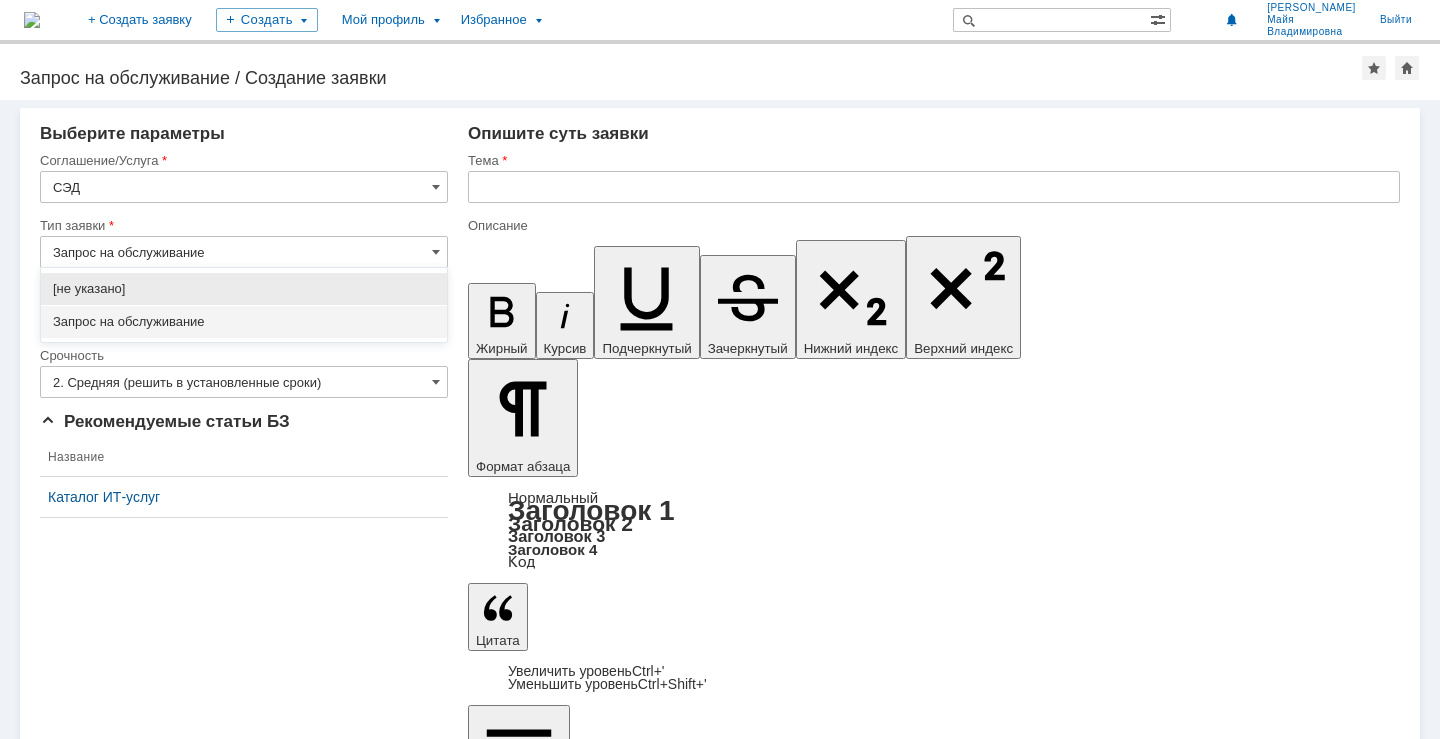 click on "Запрос на обслуживание" at bounding box center [244, 322] 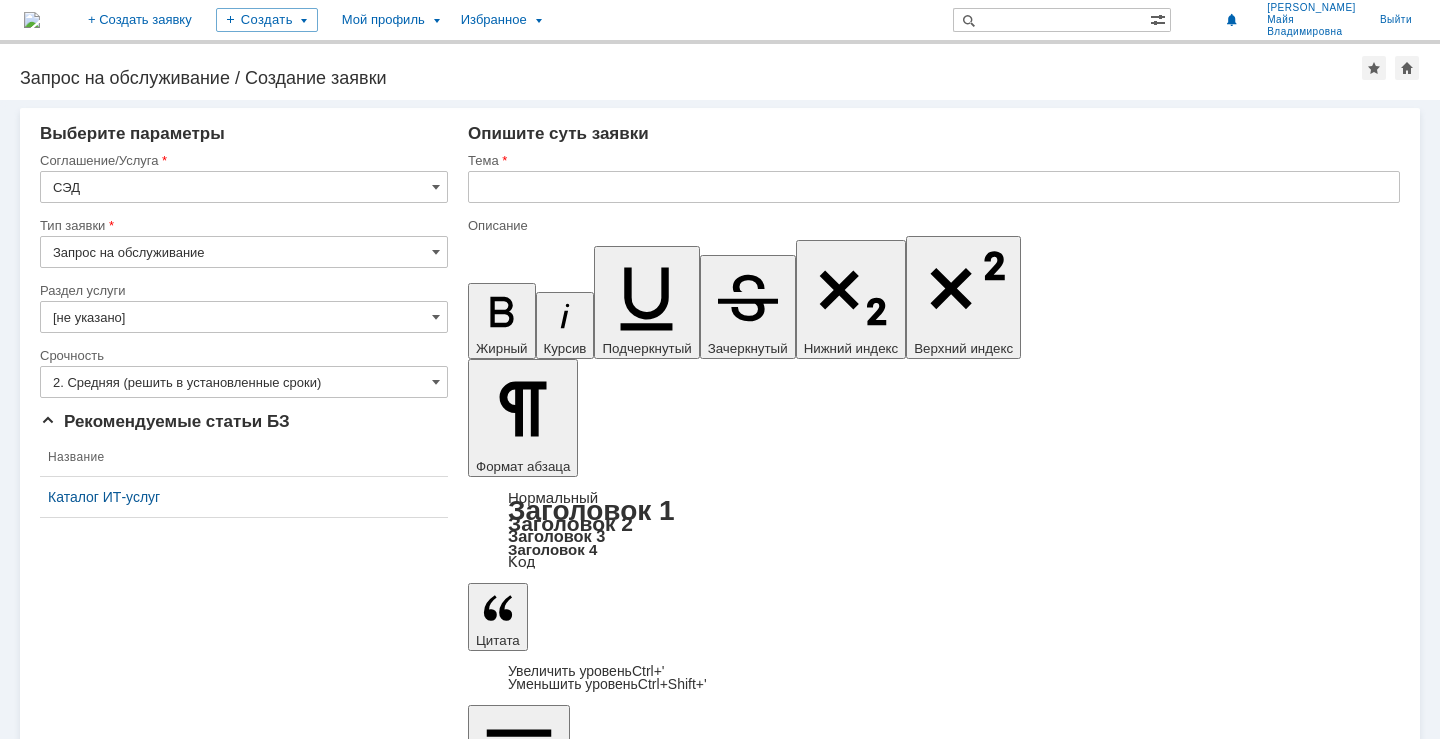 click on "[не указано]" at bounding box center [244, 317] 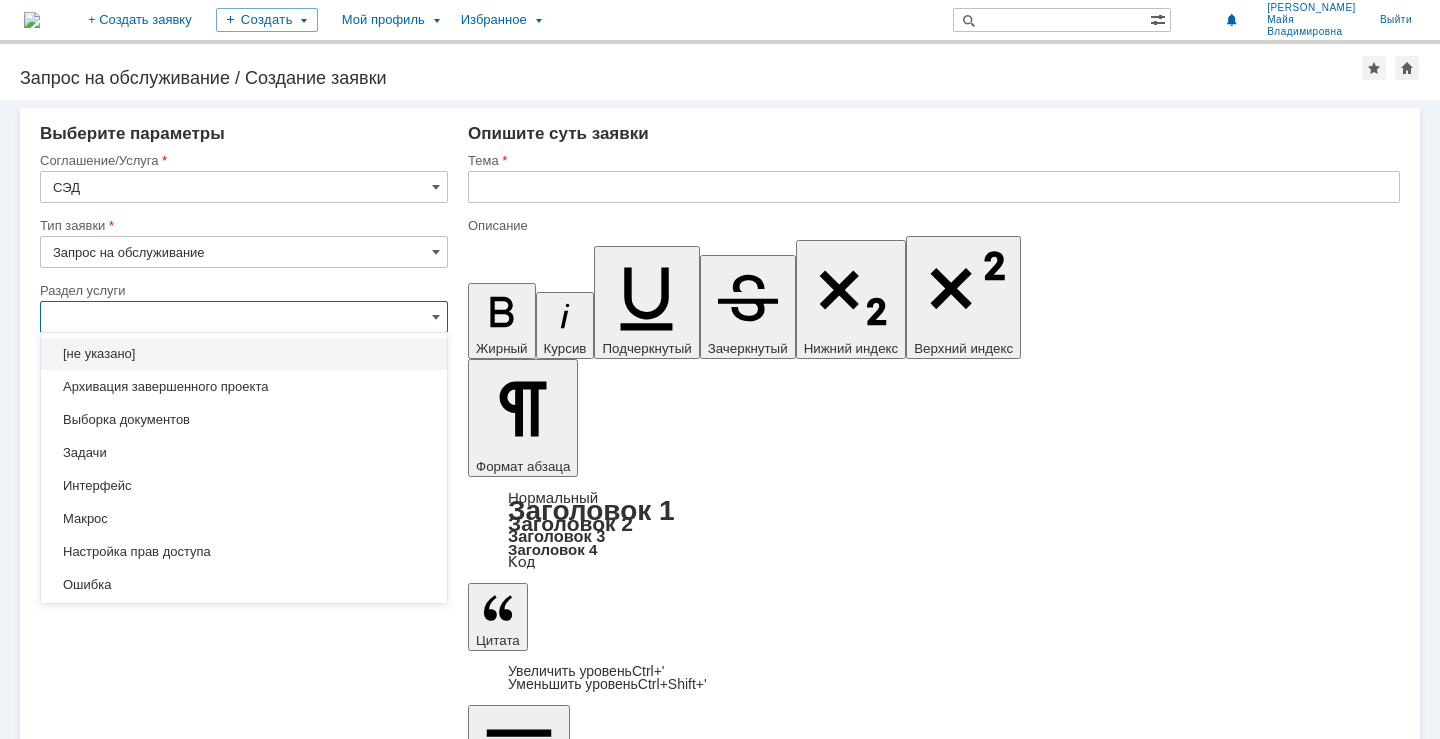 type on "Запрос на обслуживание" 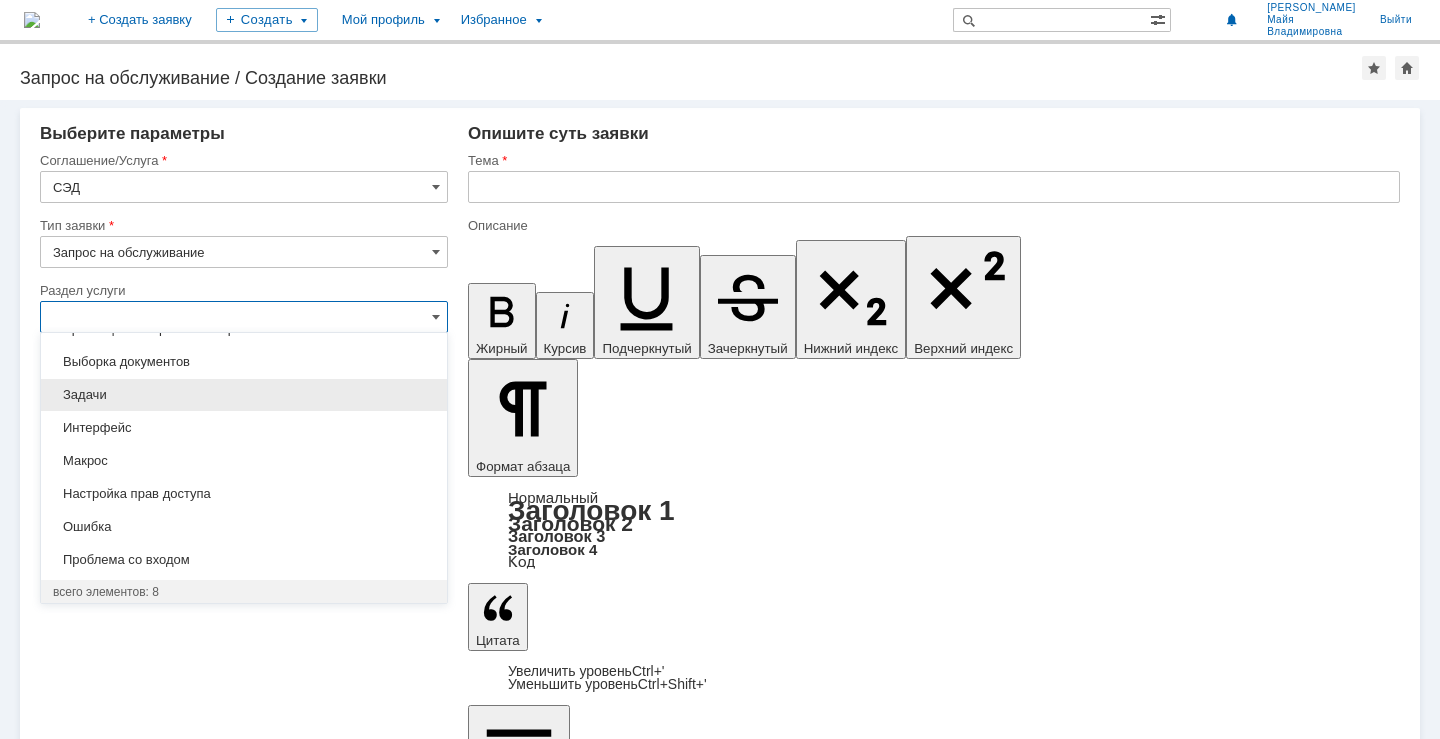 scroll, scrollTop: 59, scrollLeft: 0, axis: vertical 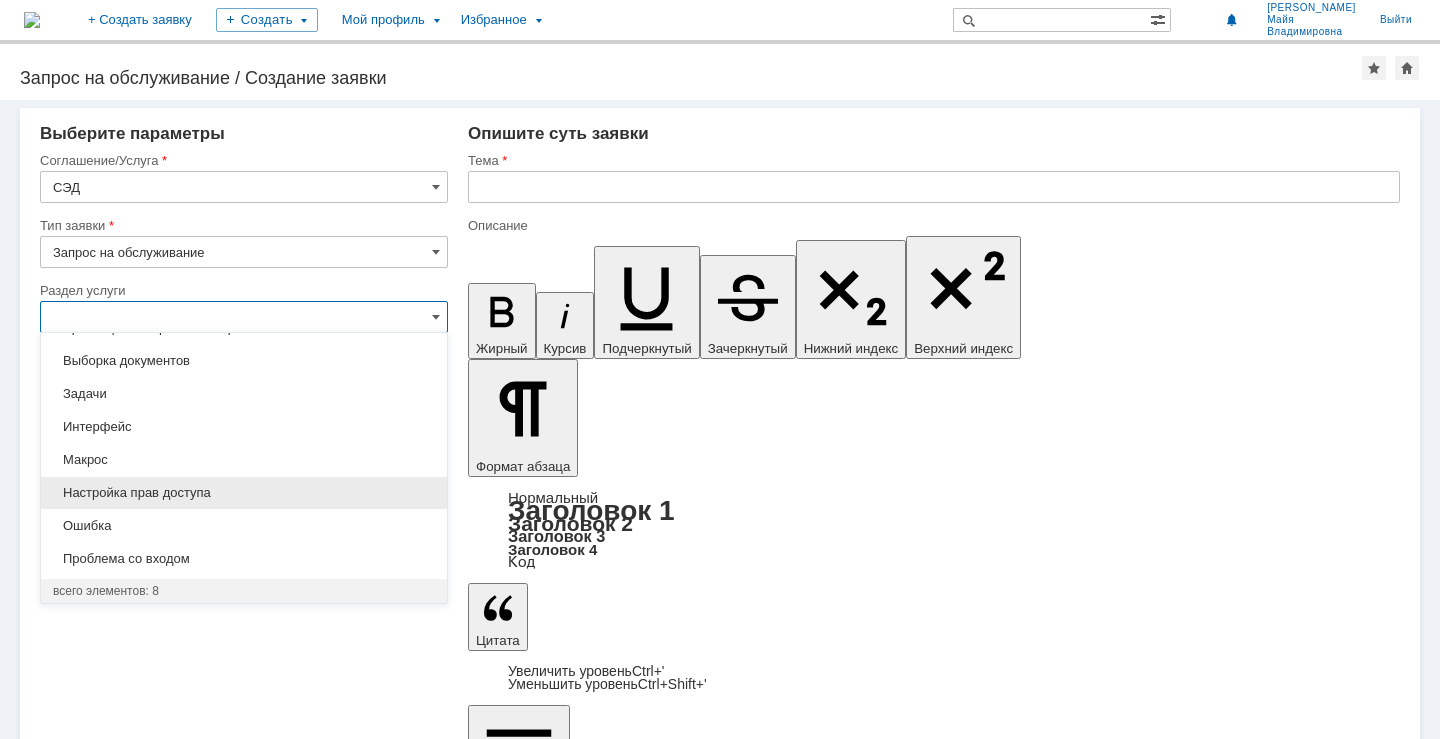 click on "Настройка прав доступа" at bounding box center [244, 493] 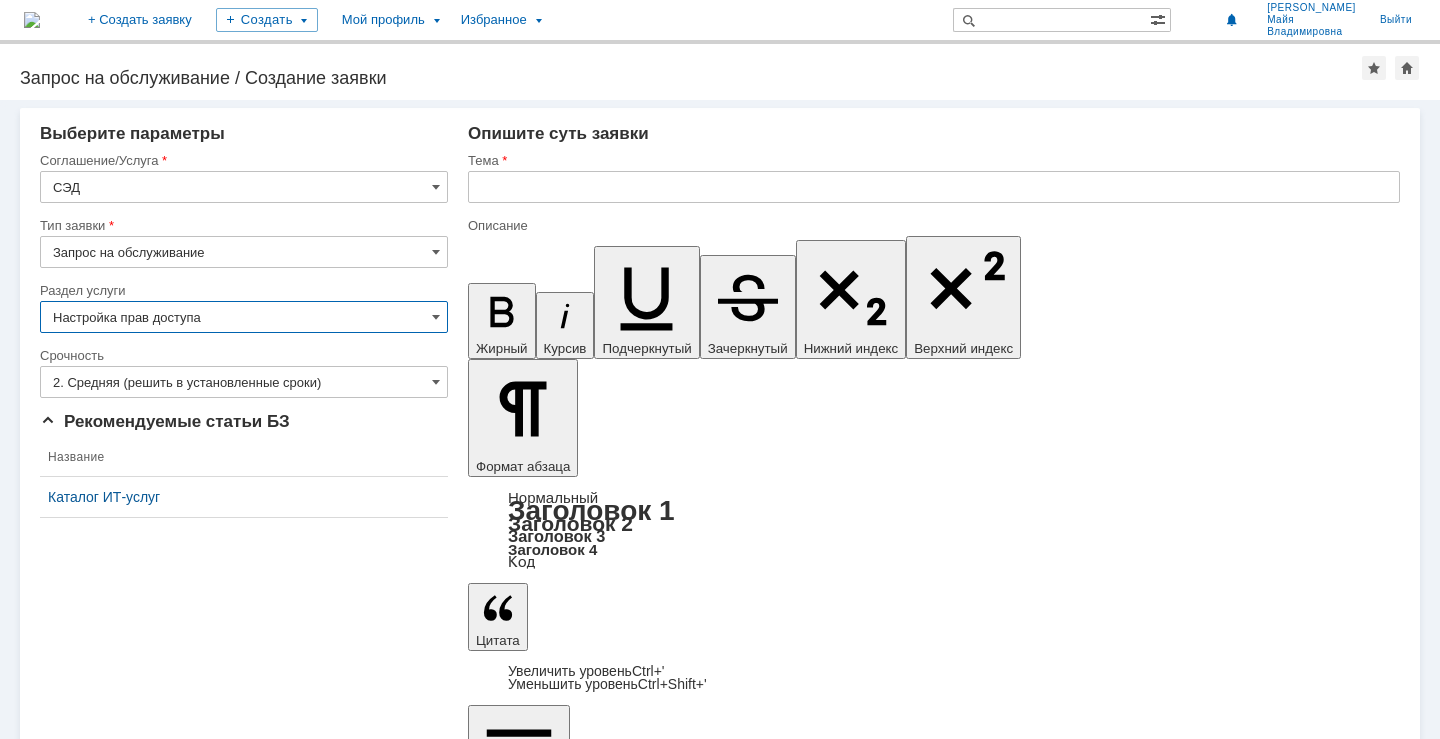 type on "Настройка прав доступа" 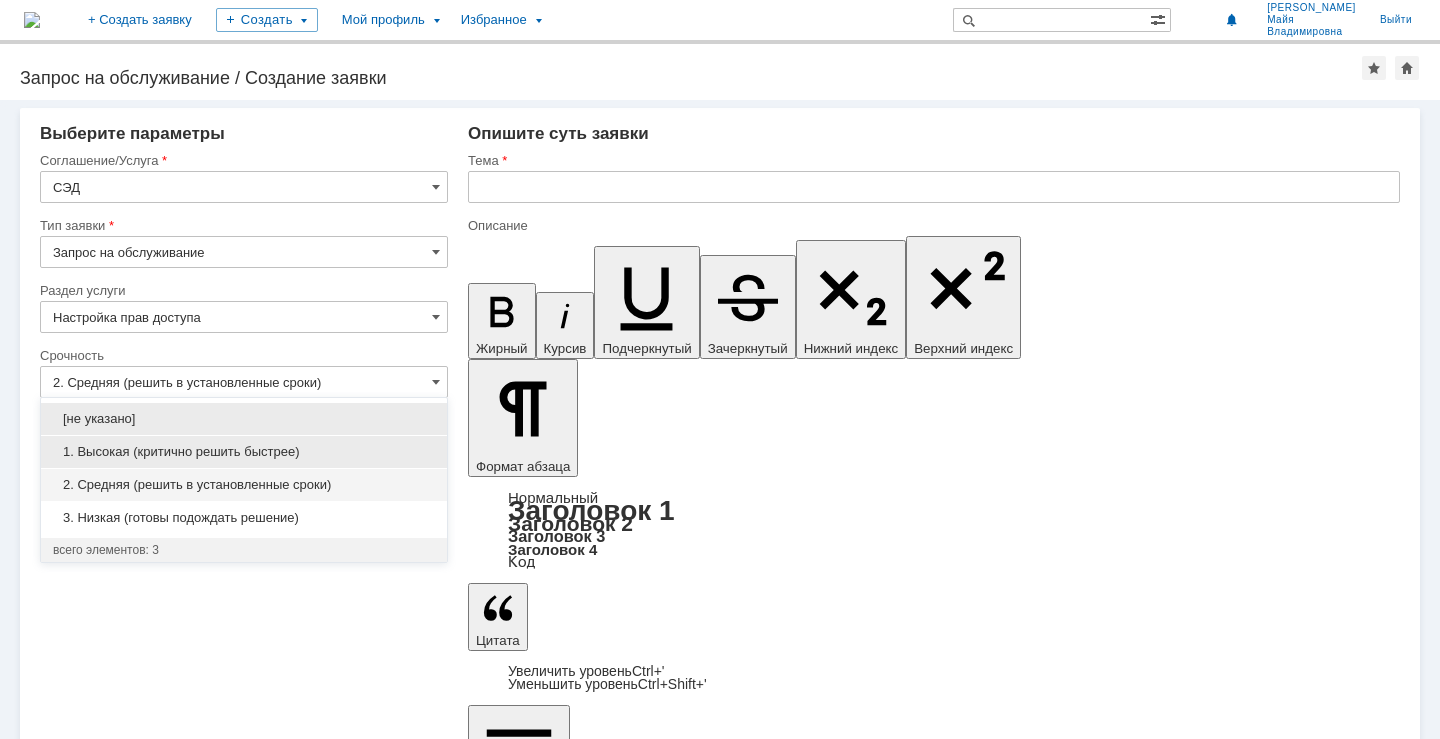 click on "1. Высокая (критично решить быстрее)" at bounding box center (244, 452) 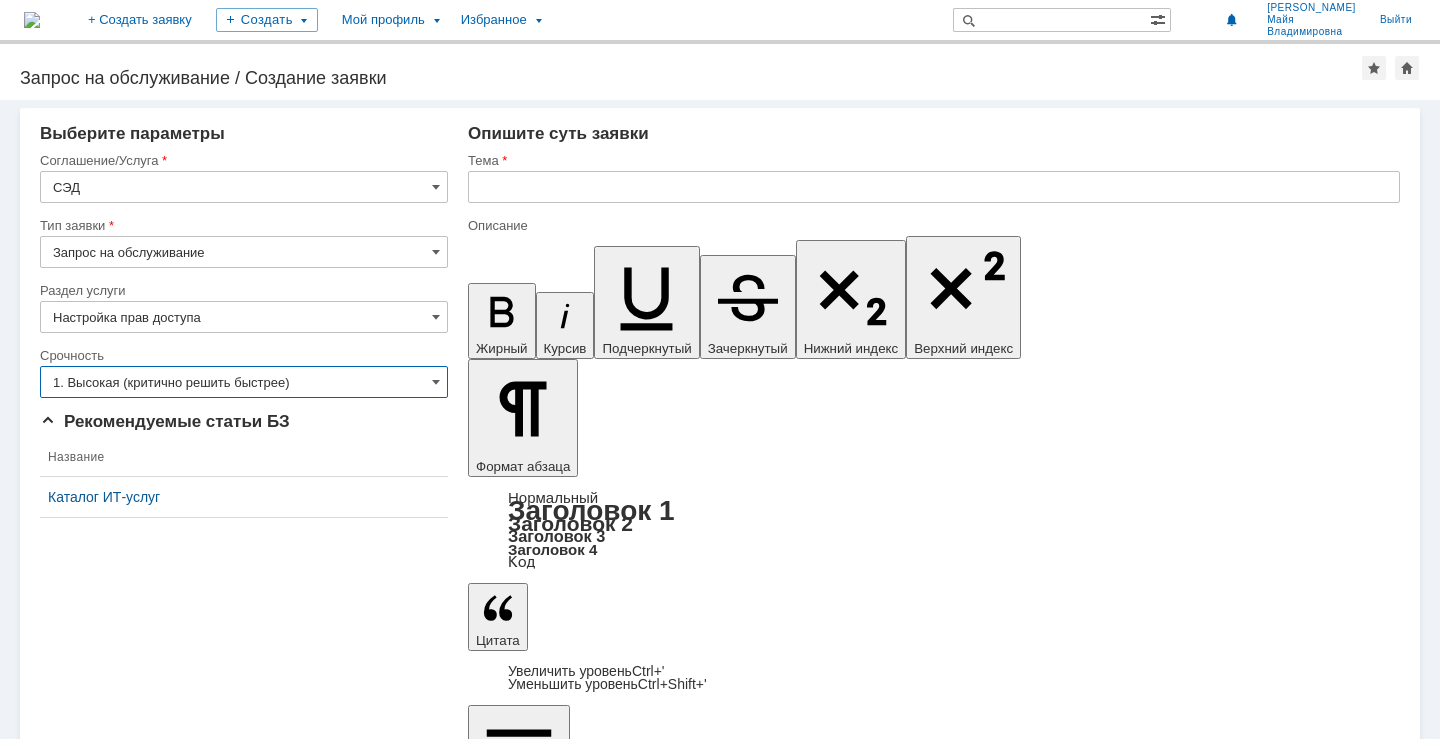 type on "1. Высокая (критично решить быстрее)" 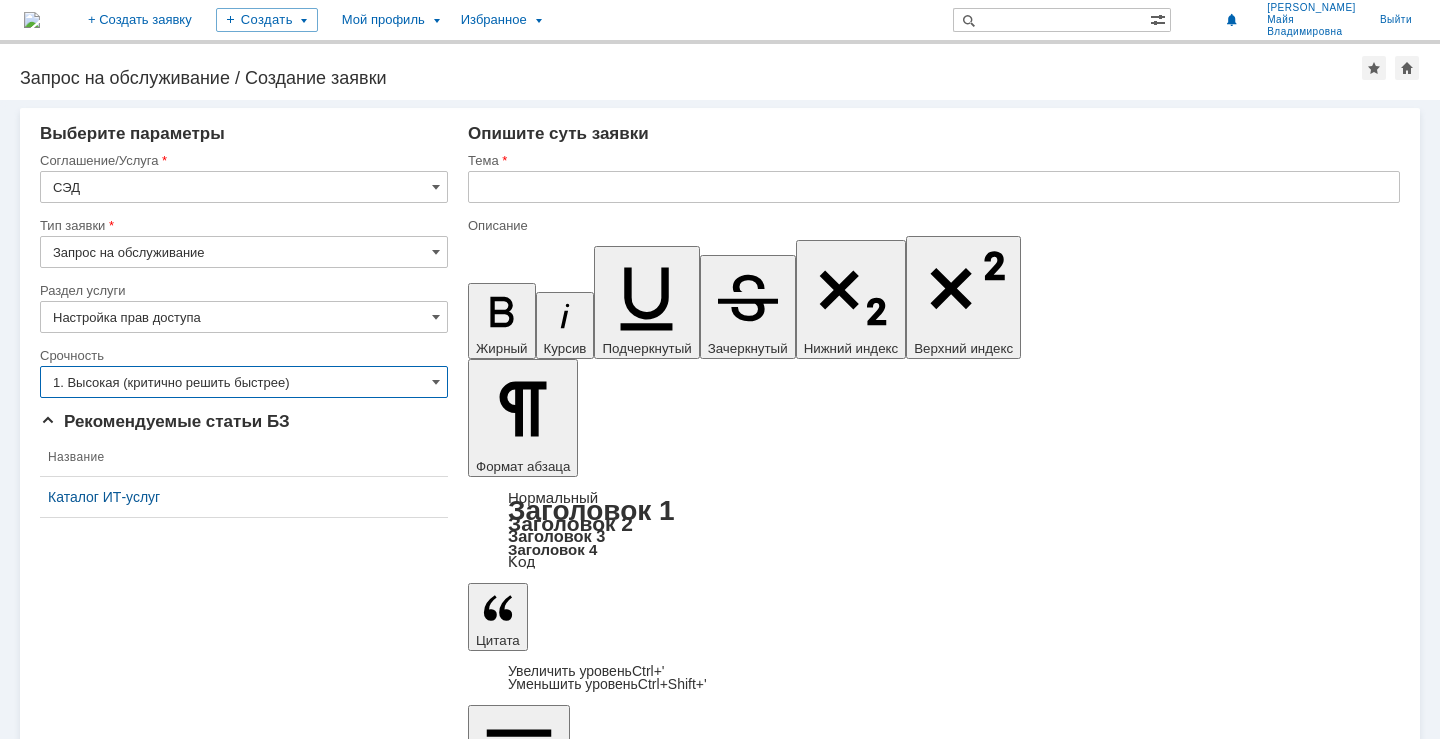 click at bounding box center (934, 187) 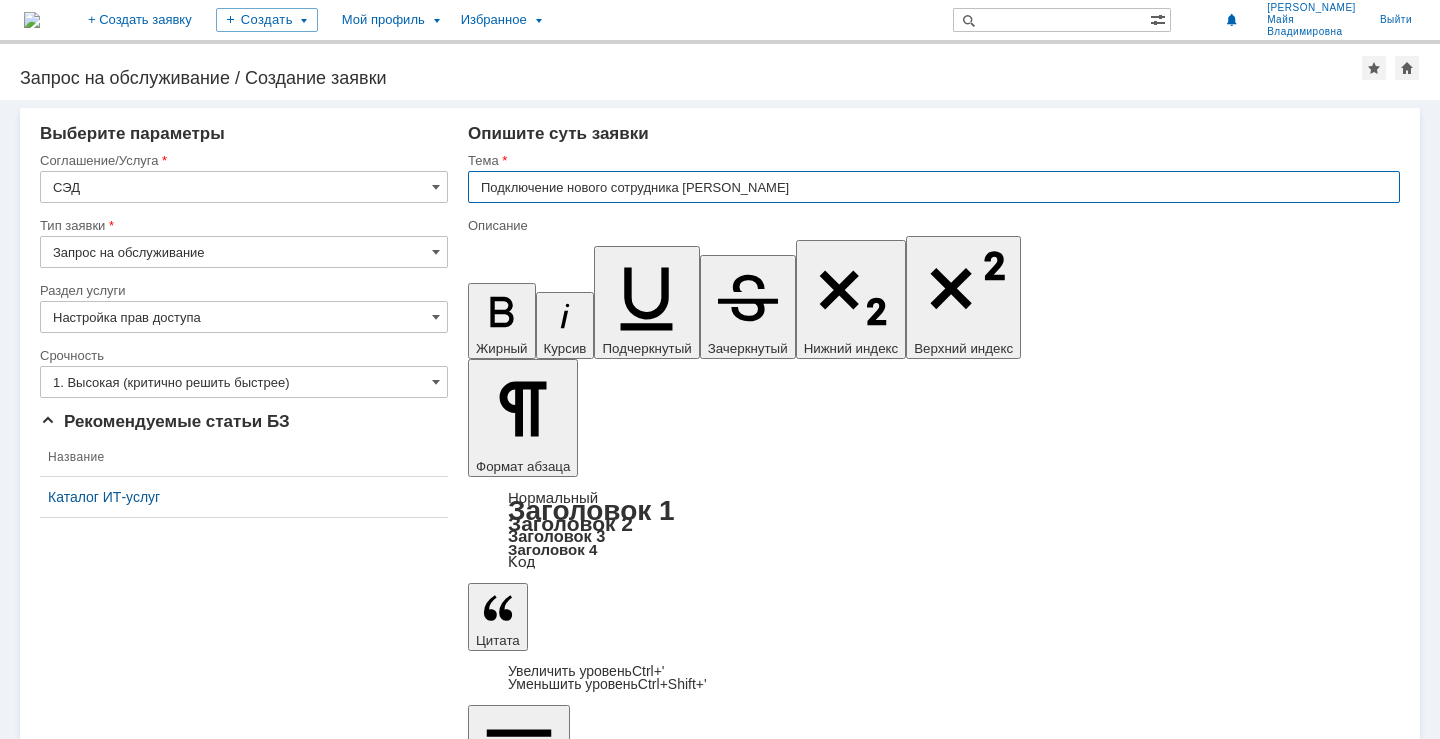 type on "Подключение нового сотрудника [PERSON_NAME]" 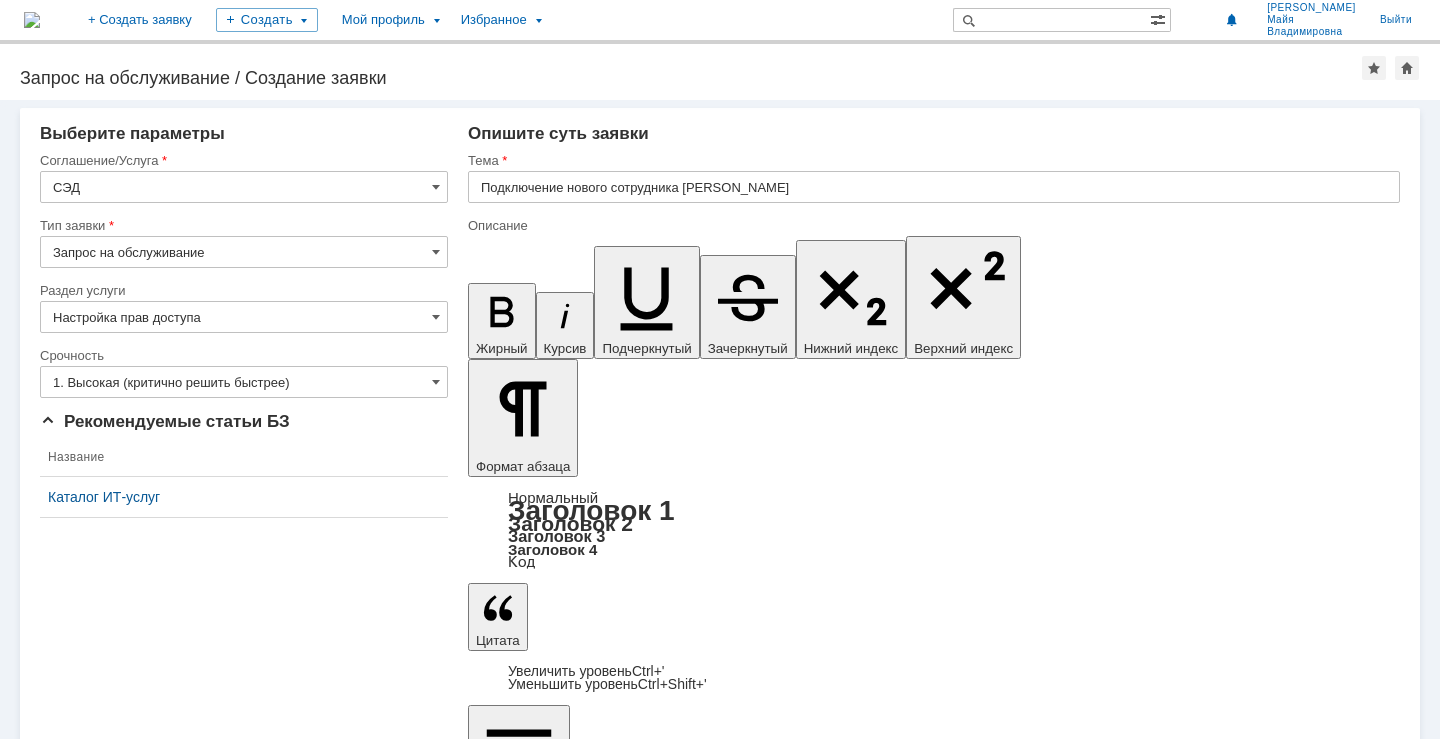 type 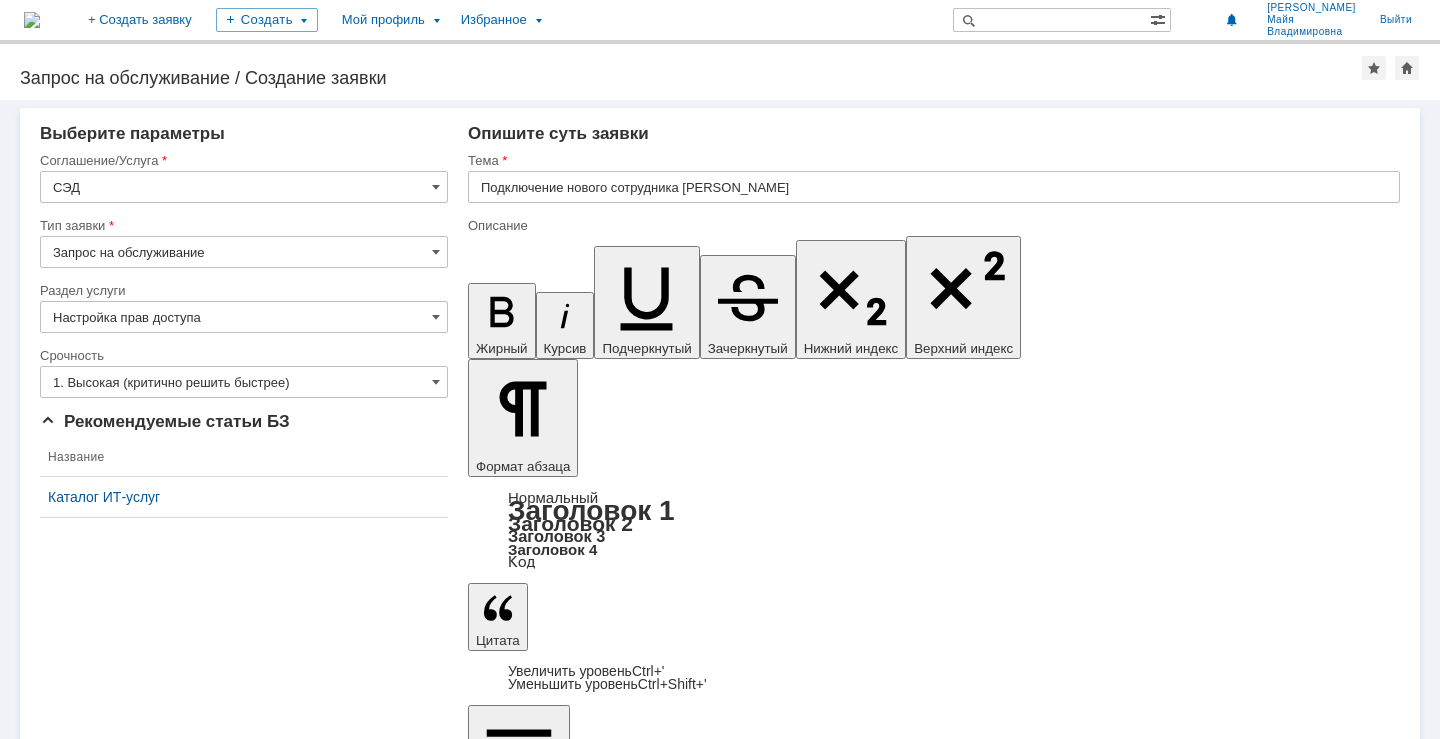 click on "Сохранить" at bounding box center [100, 6023] 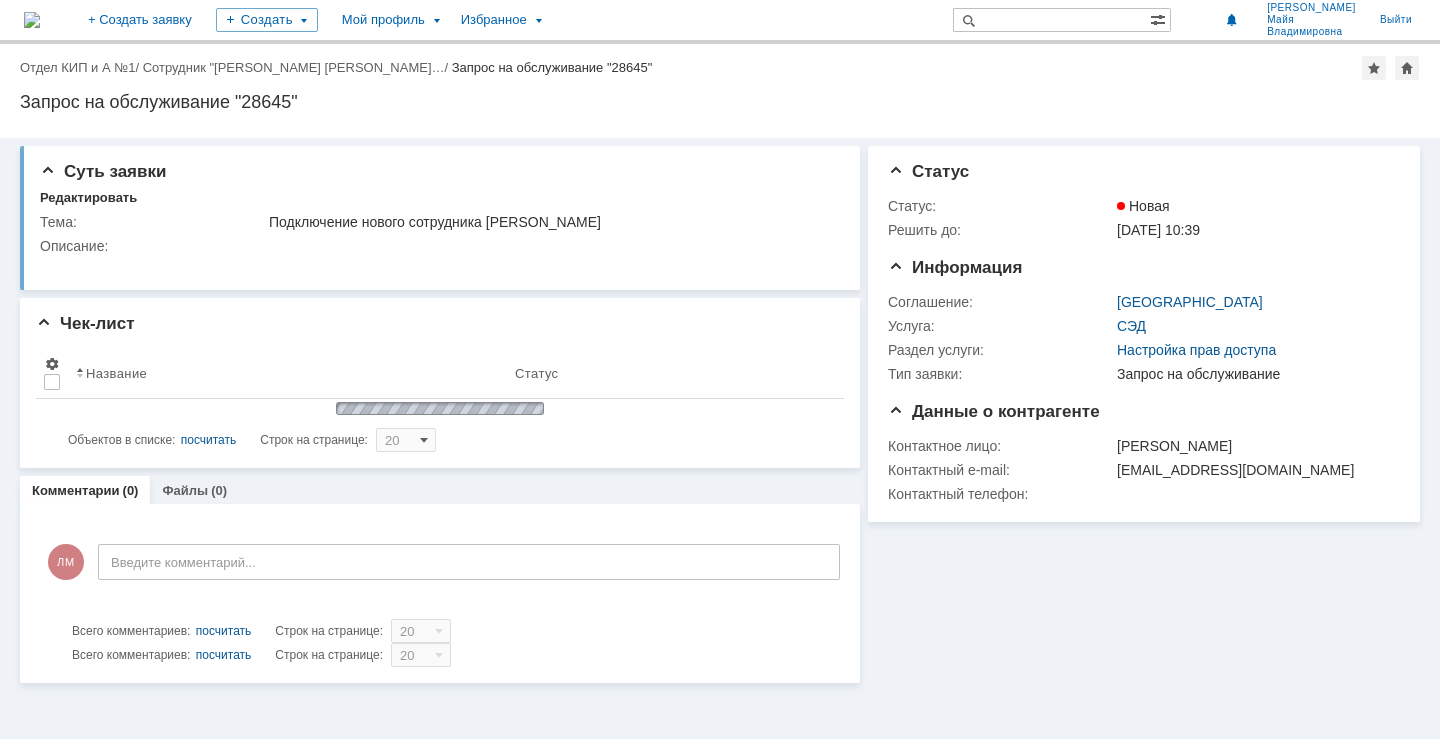 scroll, scrollTop: 0, scrollLeft: 0, axis: both 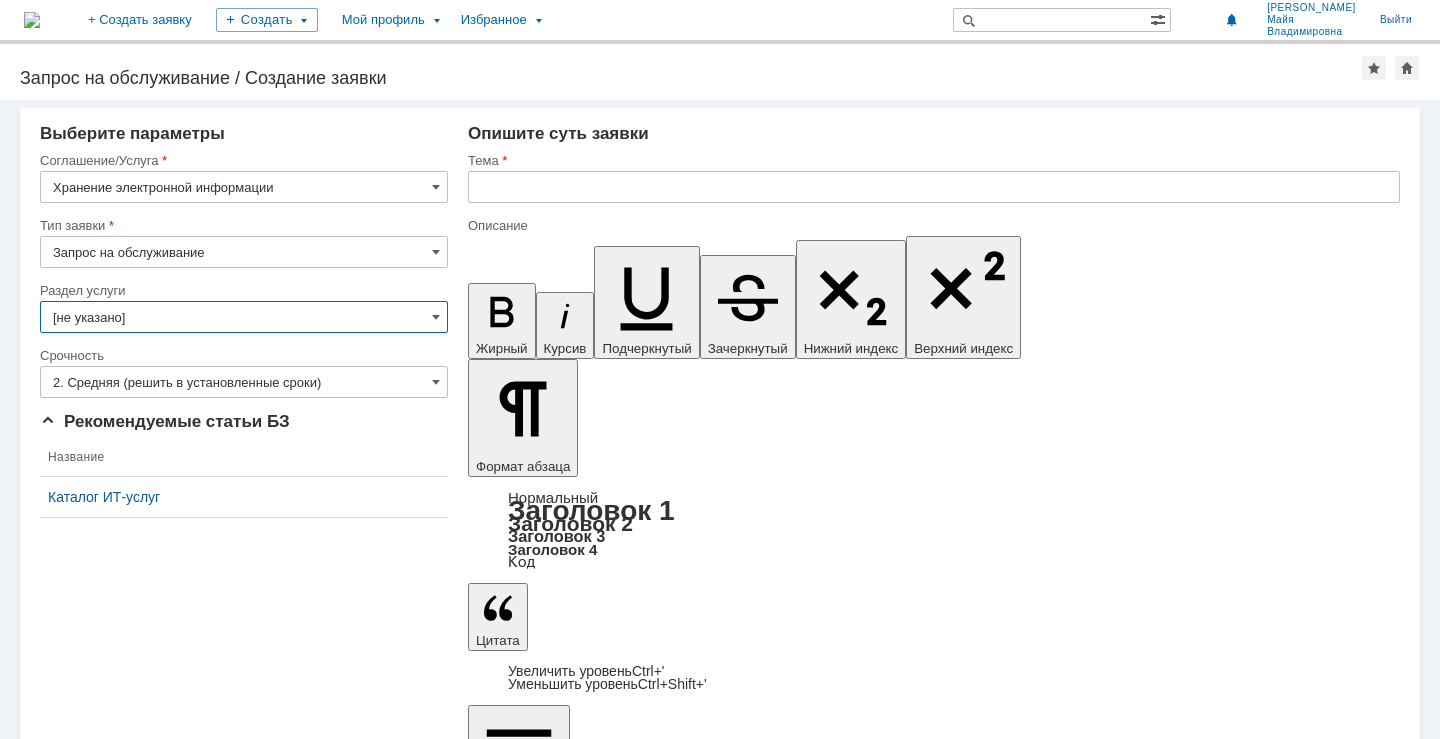click on "[не указано]" at bounding box center [244, 317] 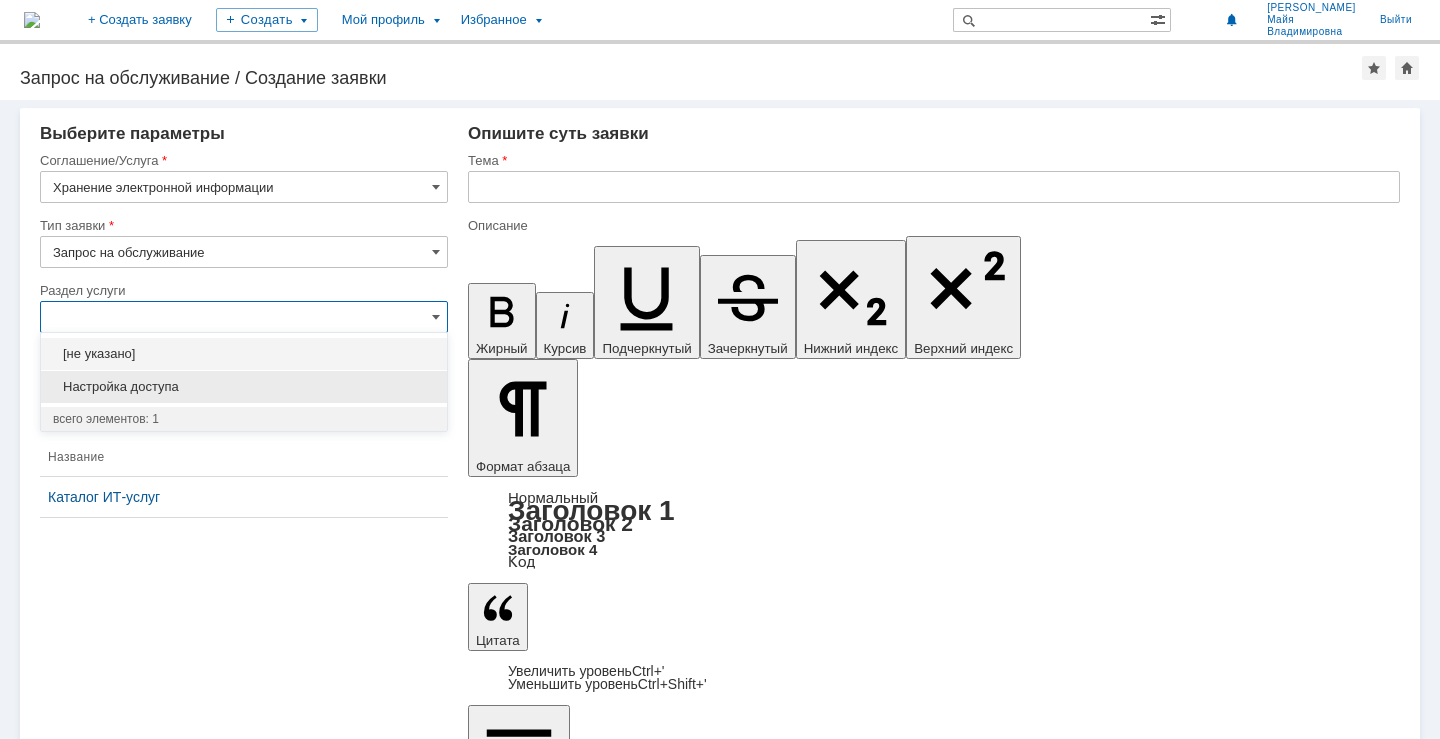 click on "Настройка доступа" at bounding box center (244, 387) 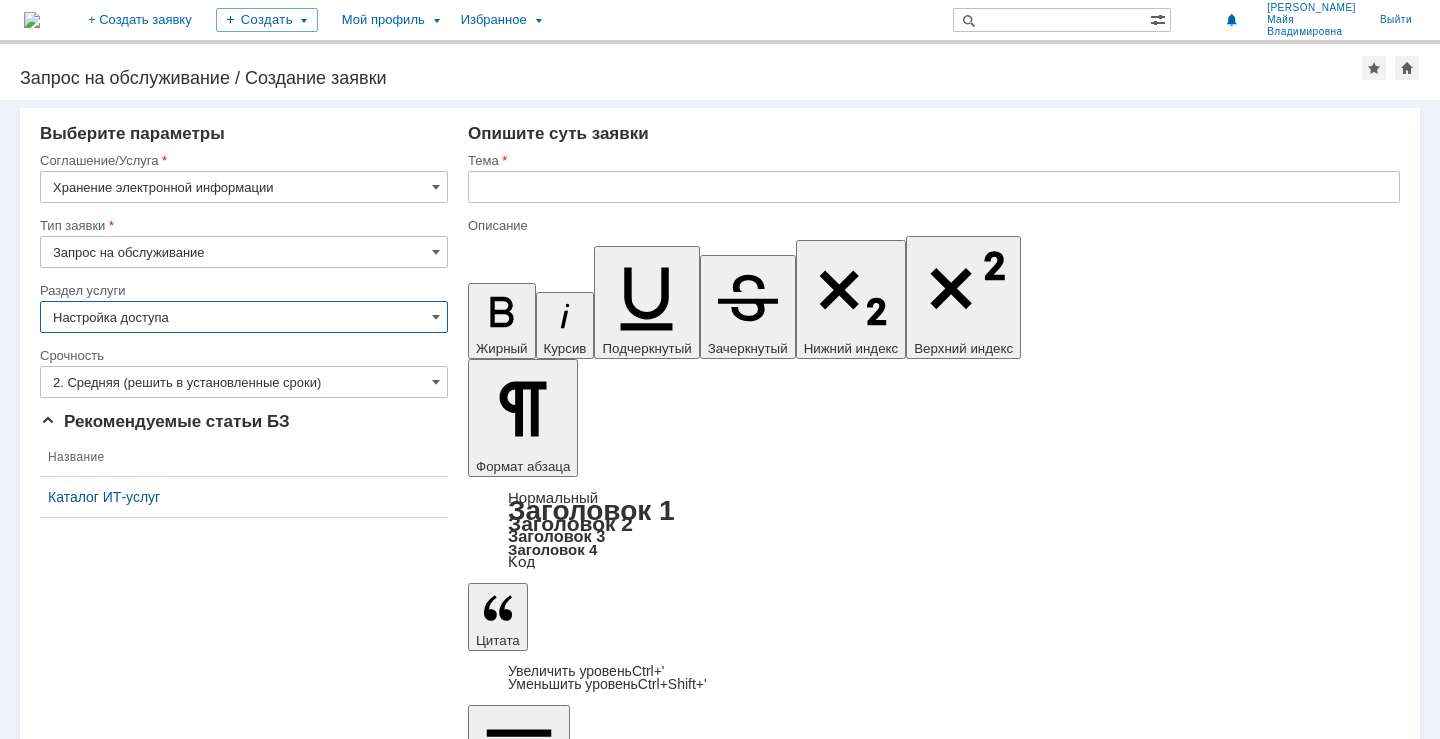 type on "Настройка доступа" 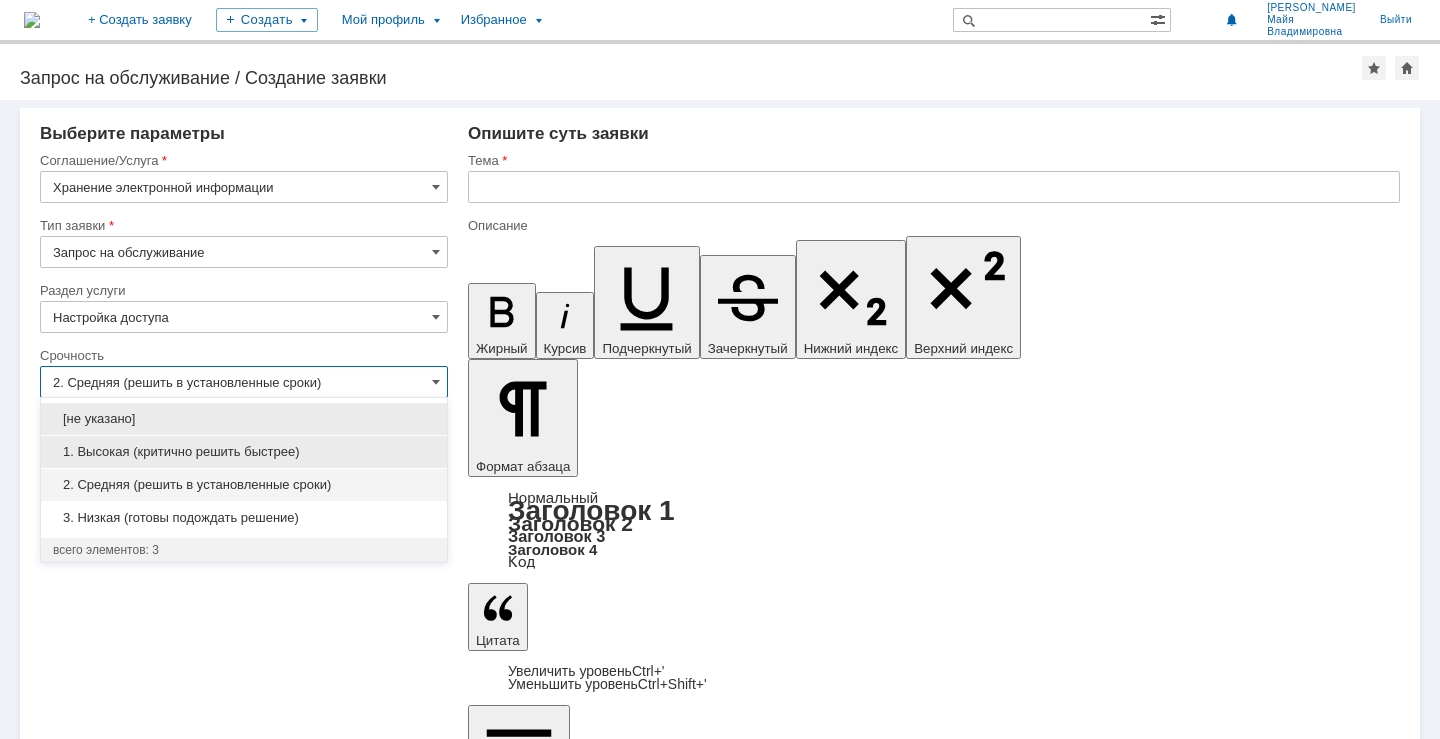 click on "1. Высокая (критично решить быстрее)" at bounding box center [244, 452] 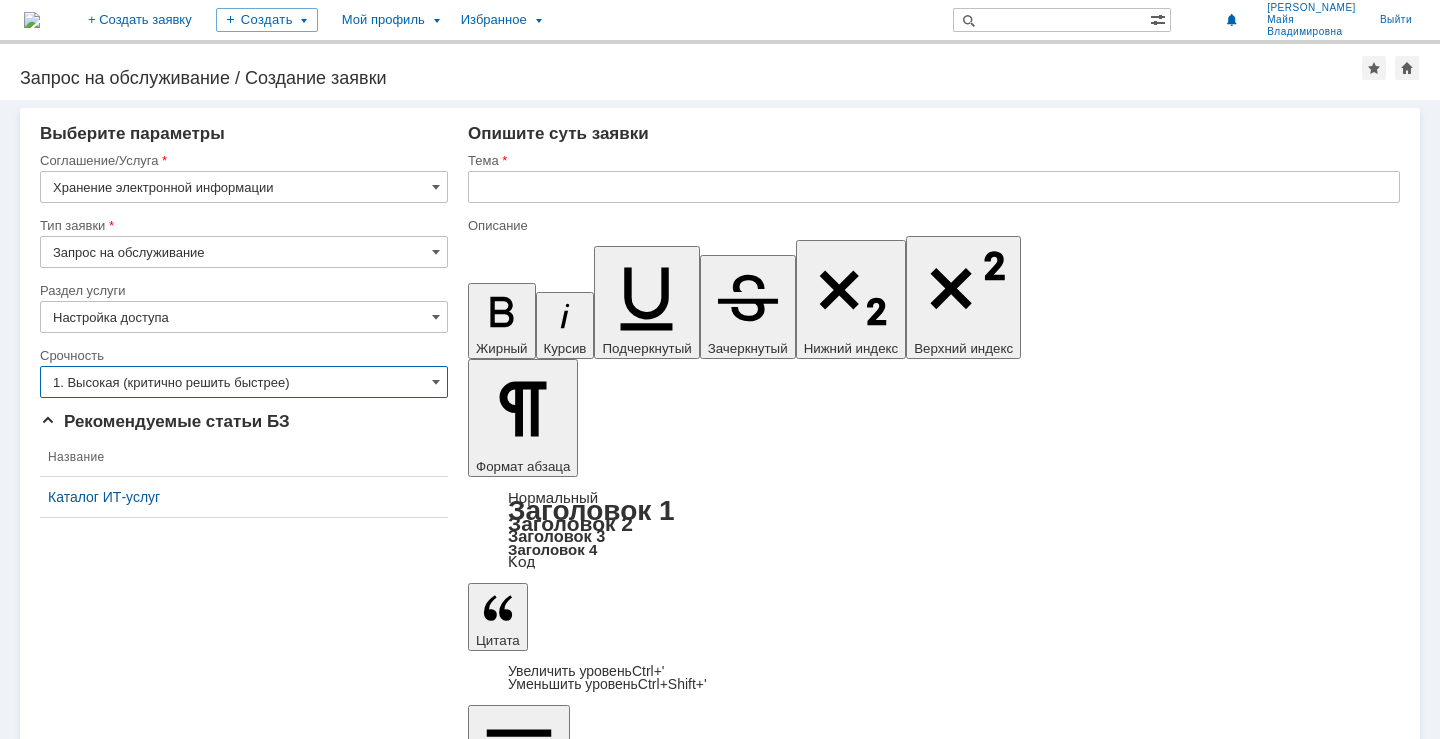 type on "1. Высокая (критично решить быстрее)" 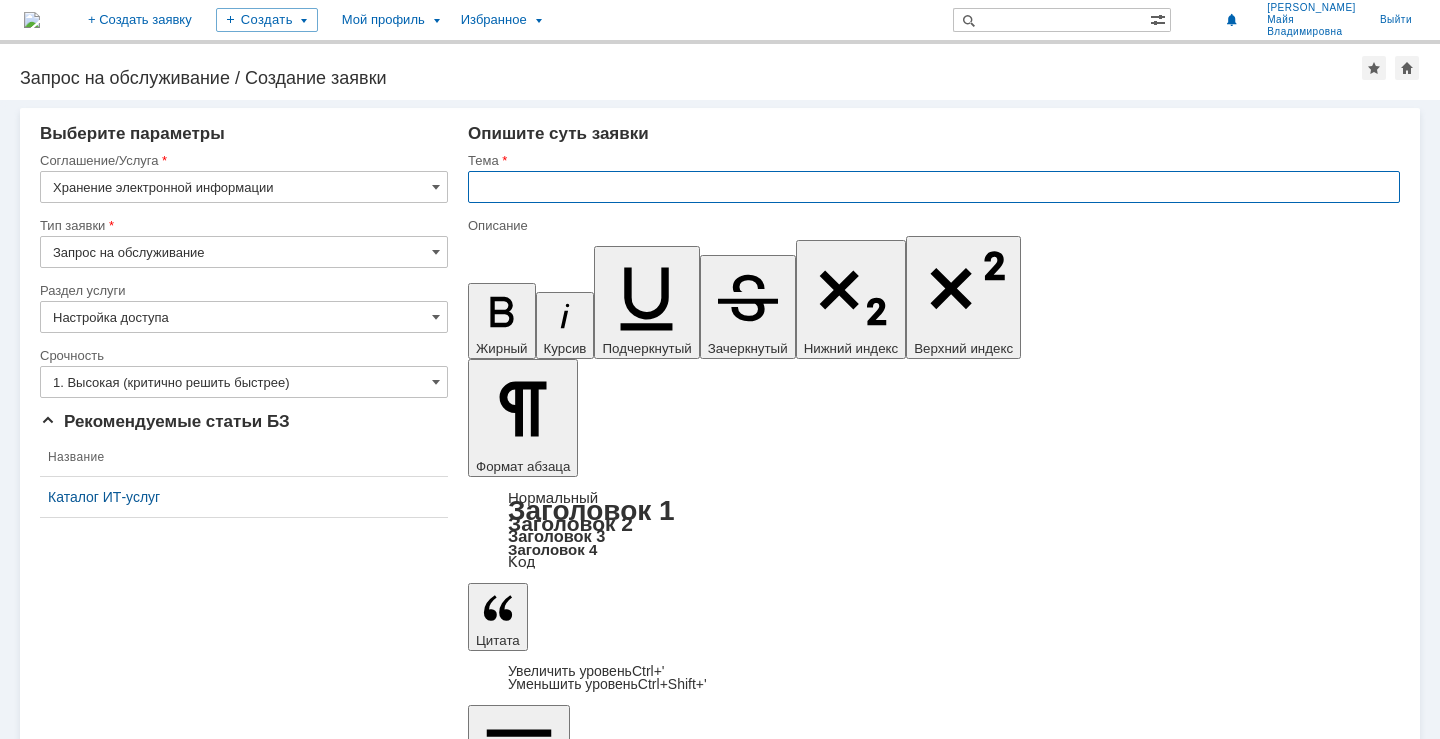 click at bounding box center (934, 187) 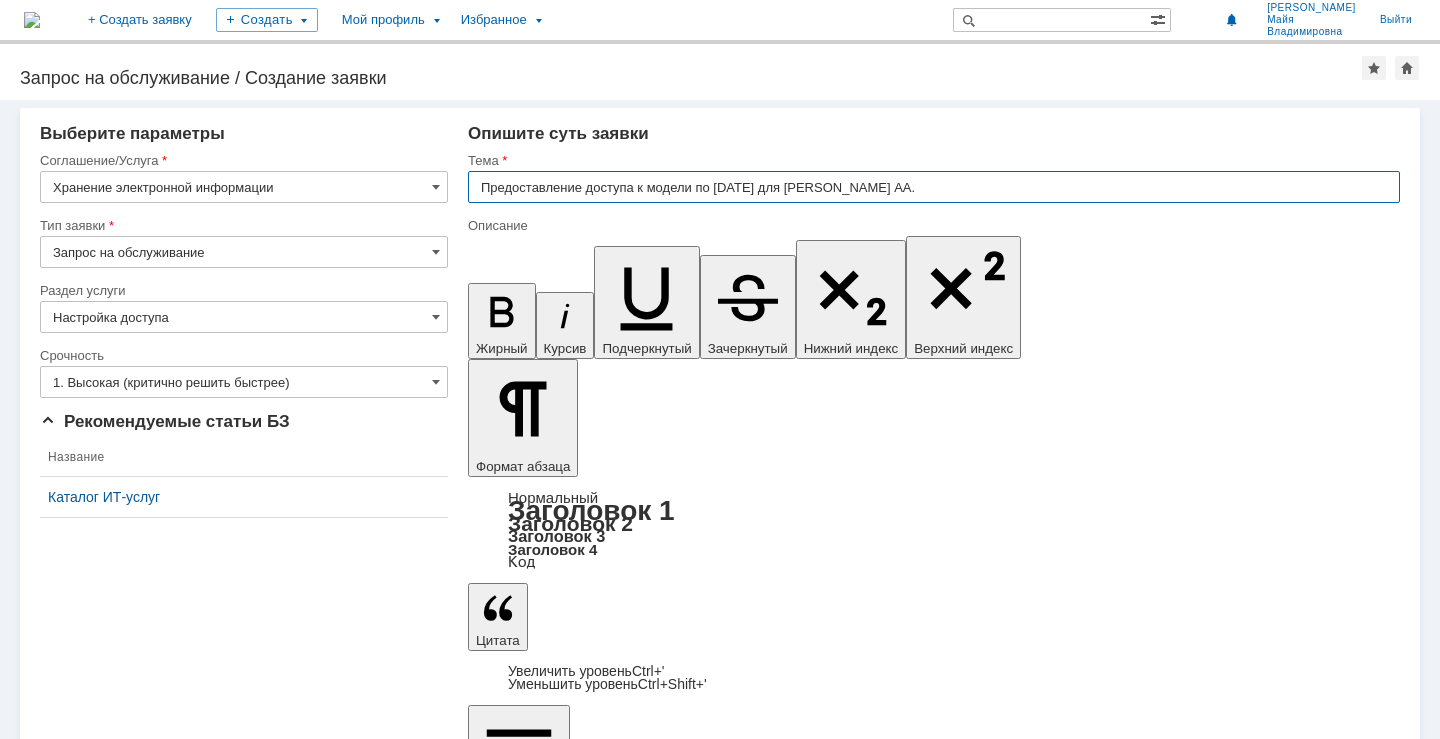 type on "Предоставление доступа к модели по 1916 для Фокина АА." 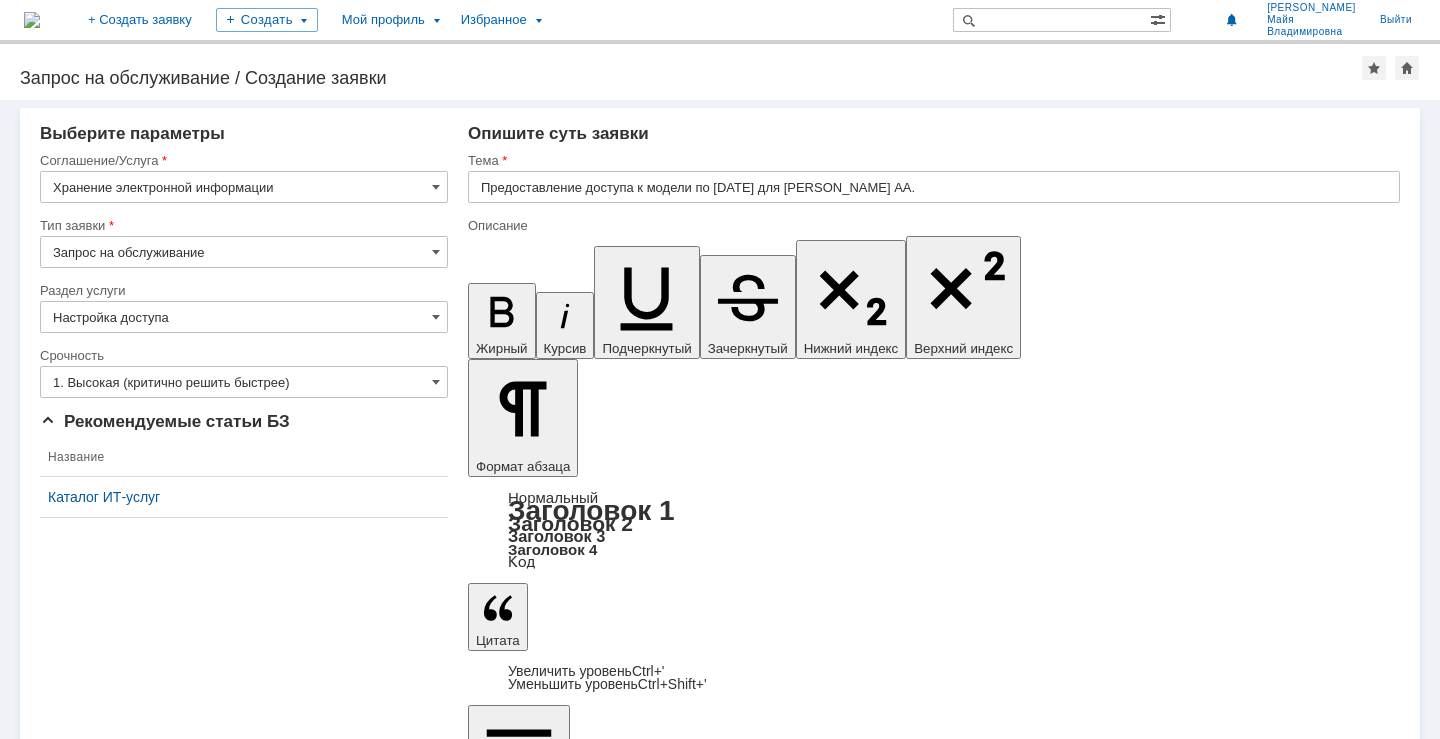 type 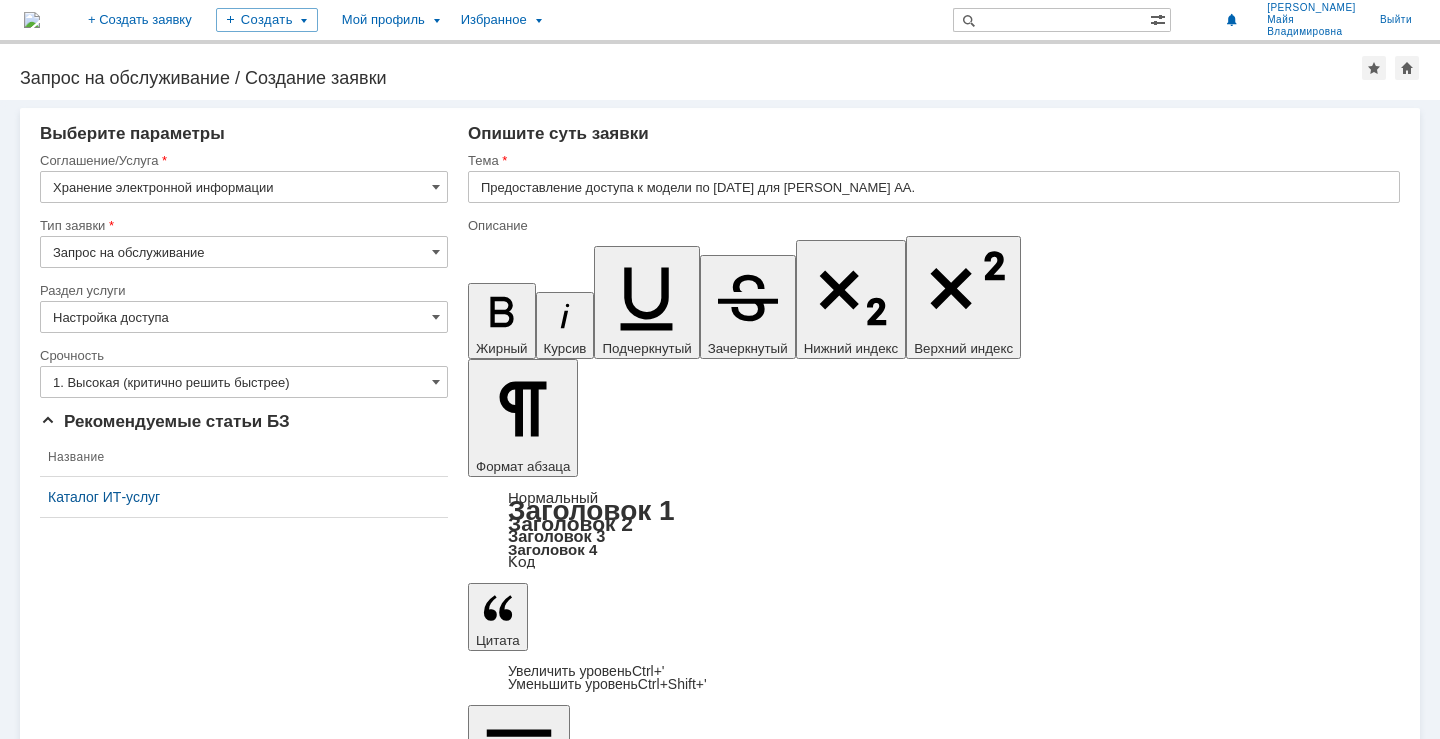 click on "Коллеги, доброго дня! Прошу" at bounding box center (631, 5858) 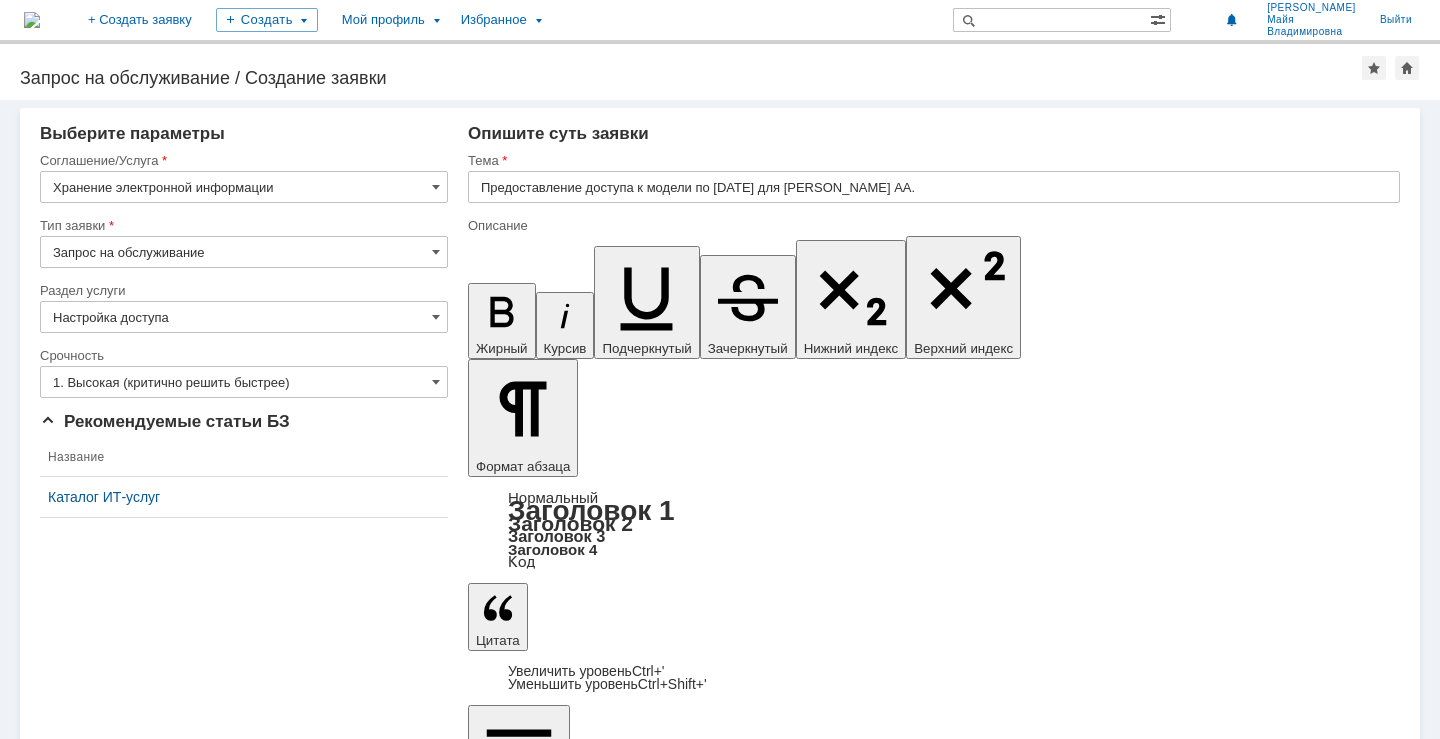 click on "Прошу предоставление доступа к модели по 1916 для Фокина АА." at bounding box center (631, 5825) 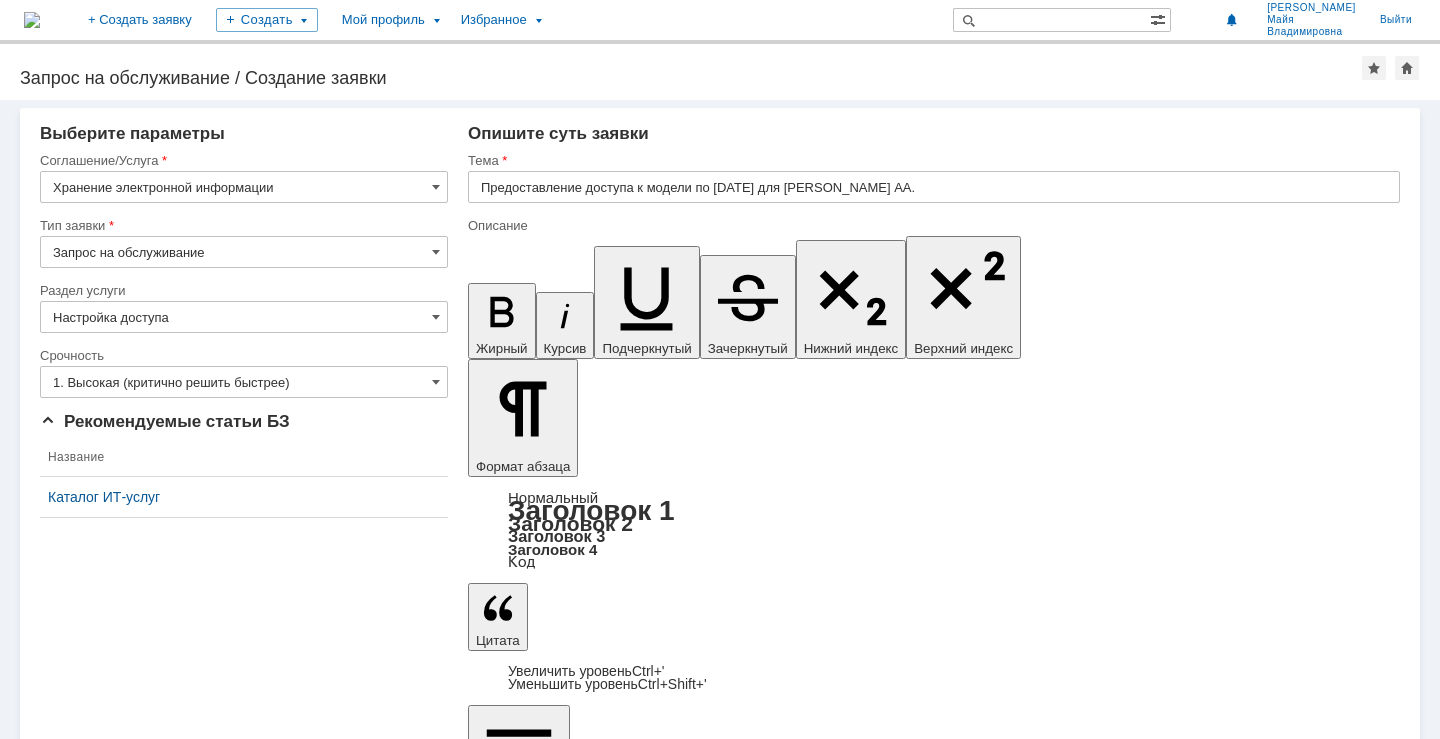 click on "Прошу предоставить доступа к модели по 1916 для Фокина АА." at bounding box center [631, 5825] 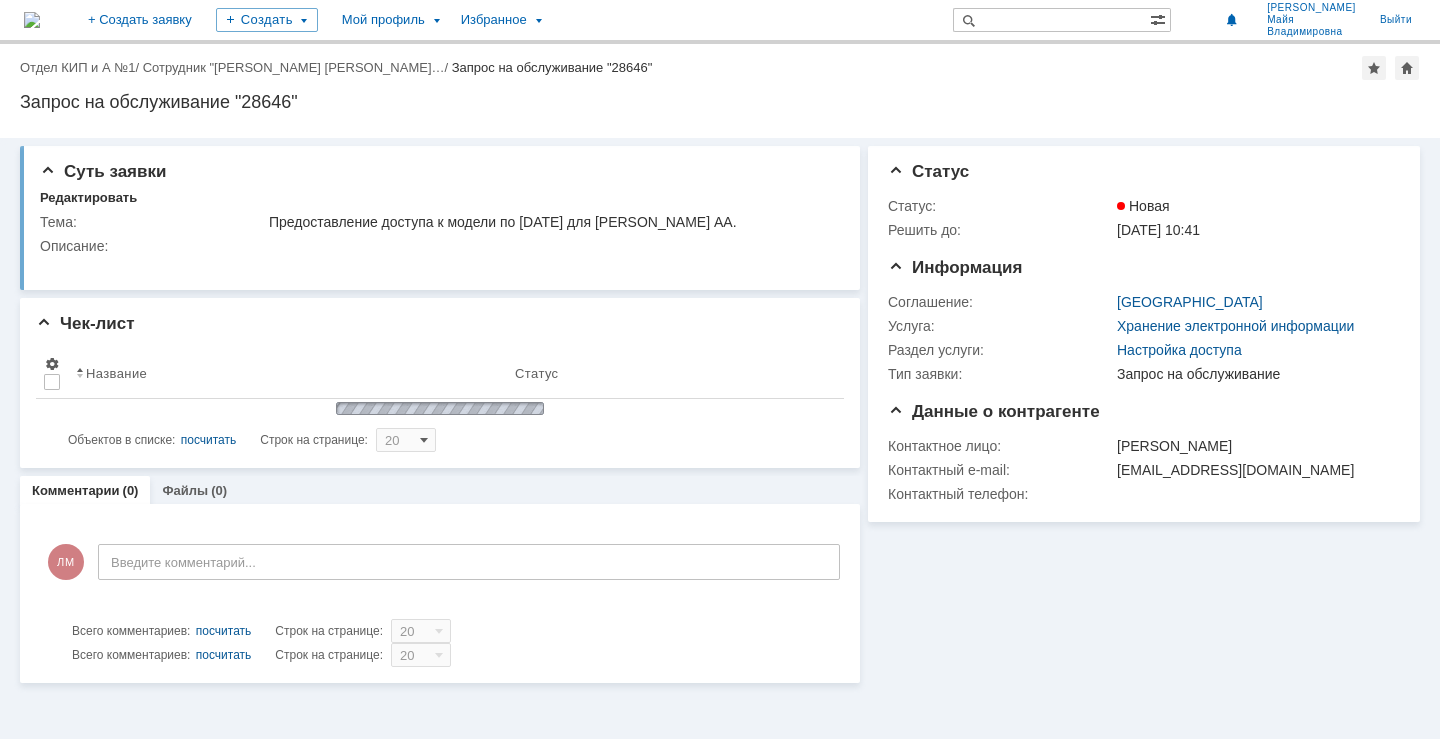 scroll, scrollTop: 0, scrollLeft: 0, axis: both 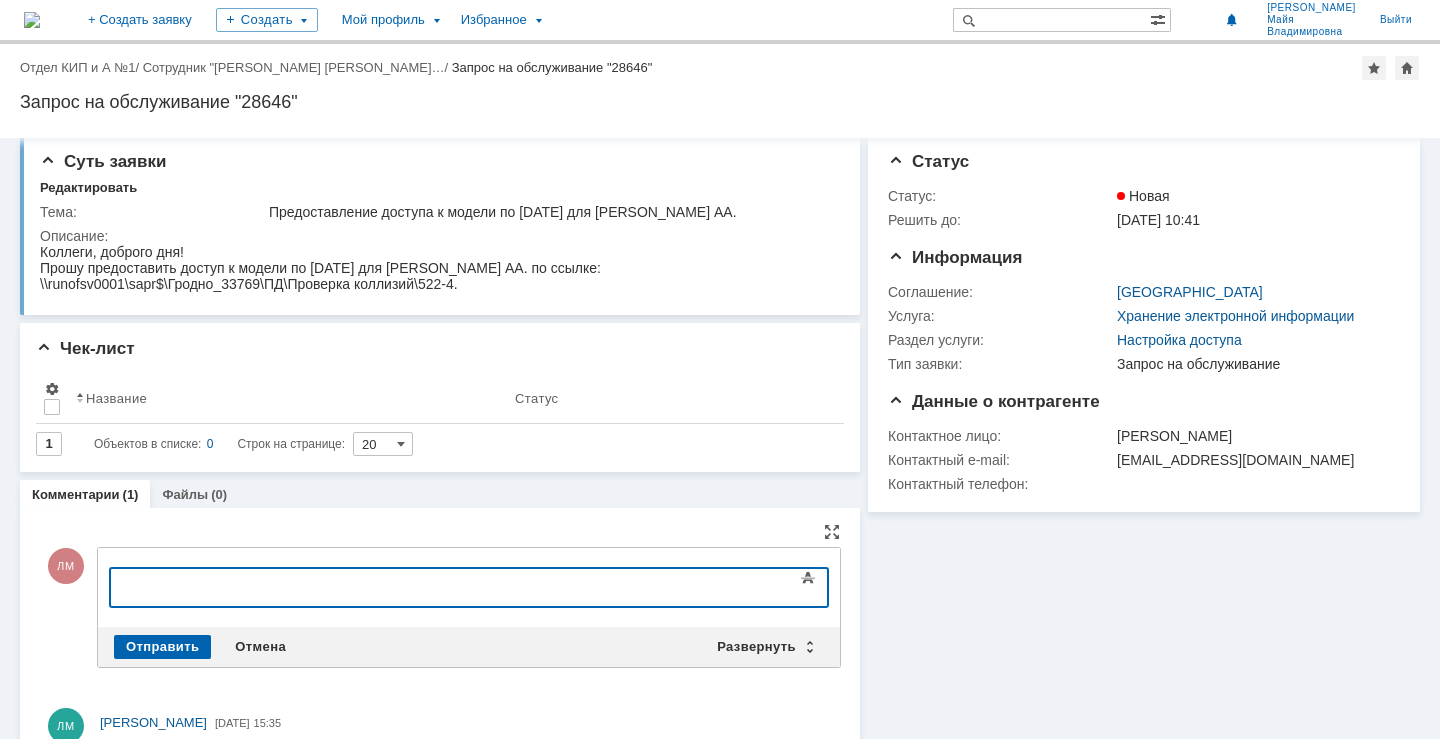 type 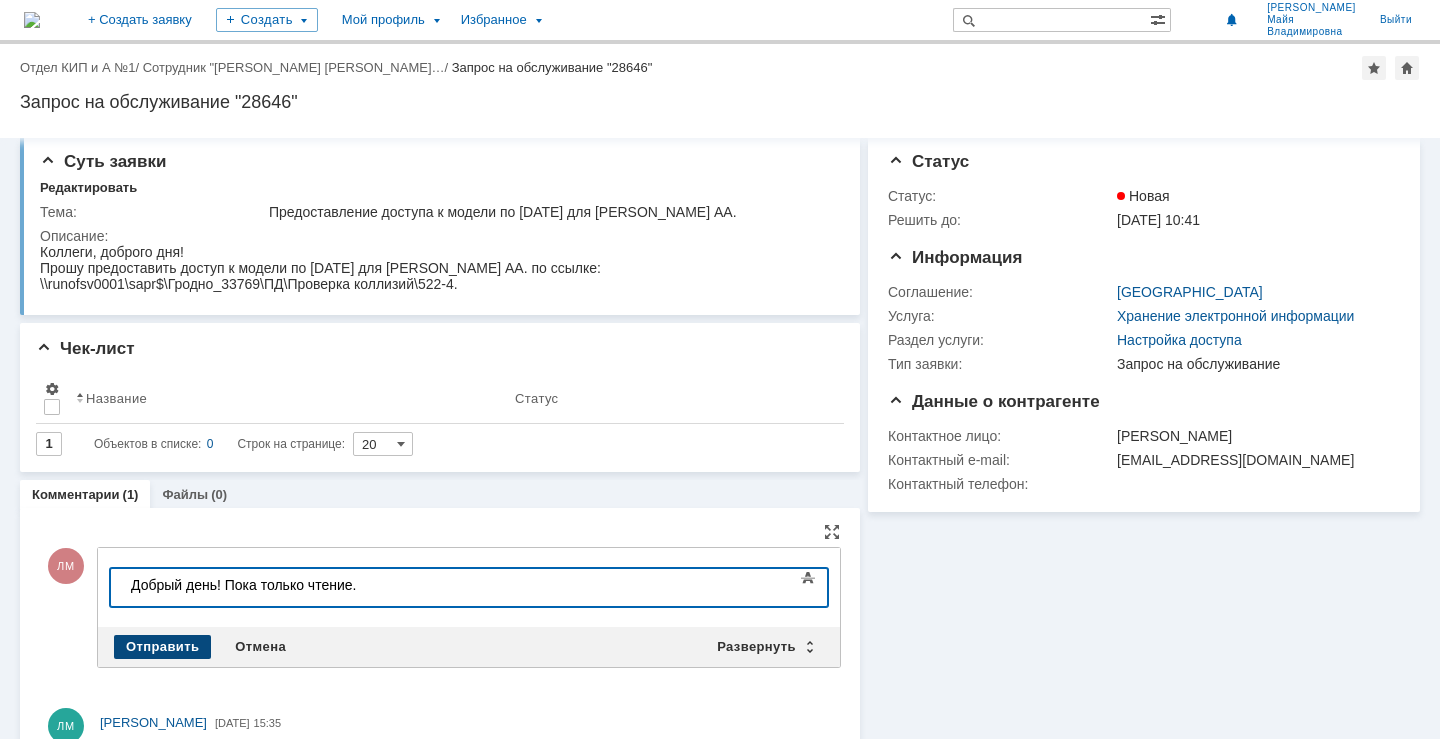 click on "Отправить" at bounding box center (162, 647) 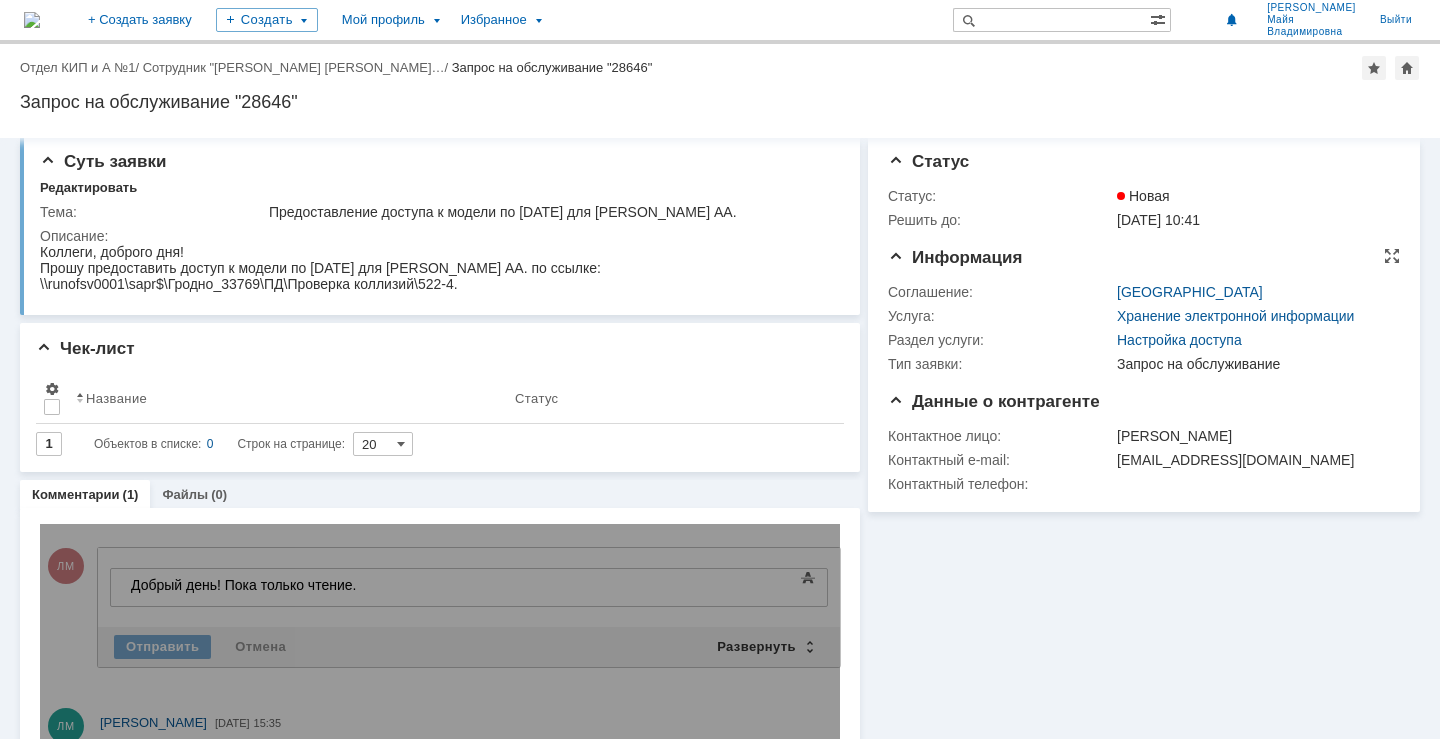 scroll, scrollTop: 0, scrollLeft: 0, axis: both 